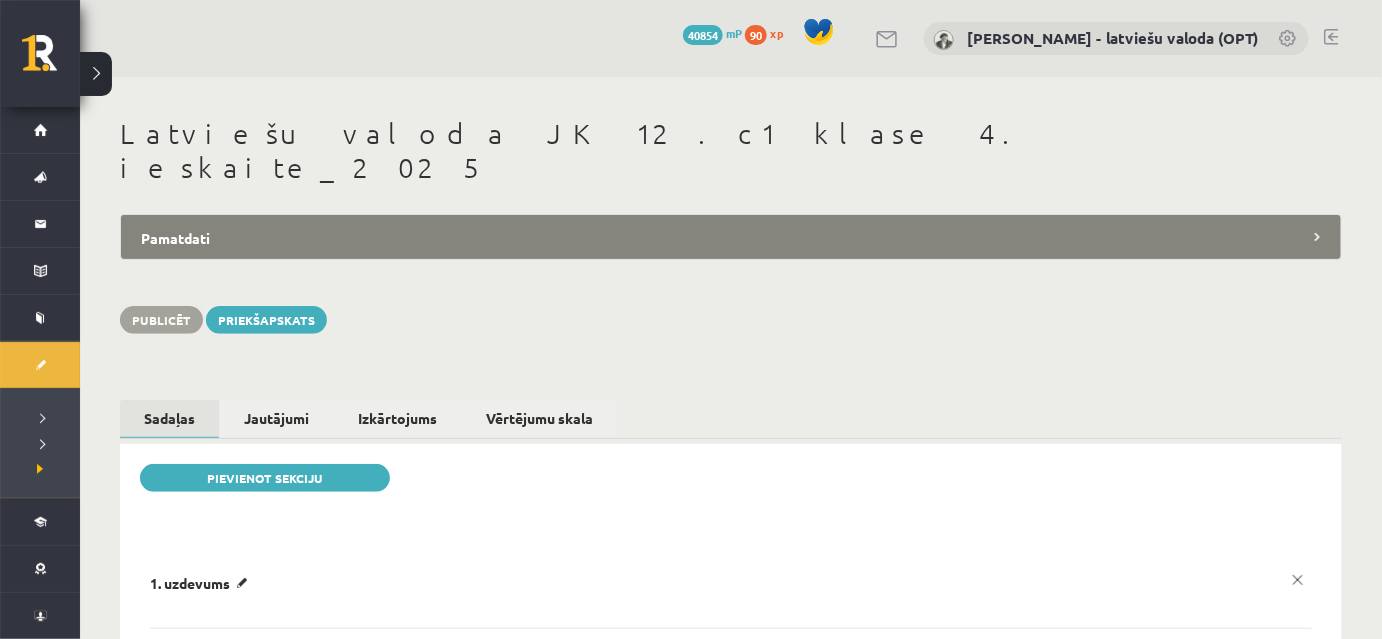 scroll, scrollTop: 0, scrollLeft: 0, axis: both 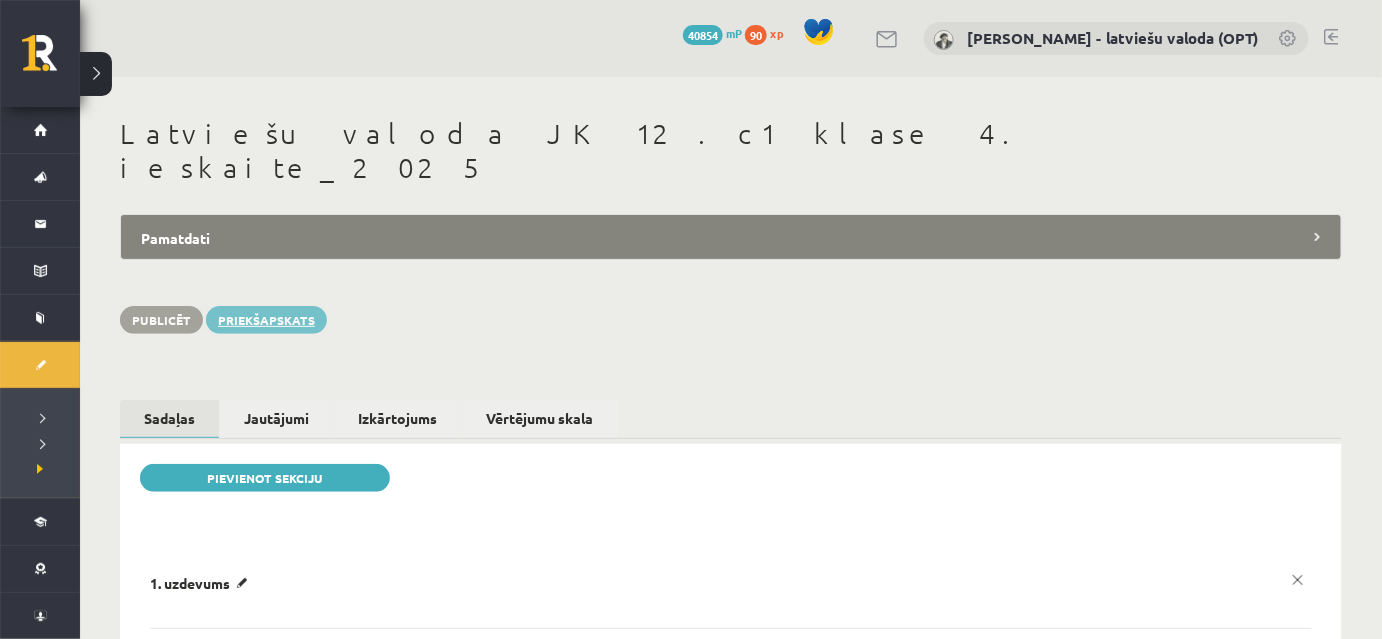 click on "Priekšapskats" at bounding box center [266, 320] 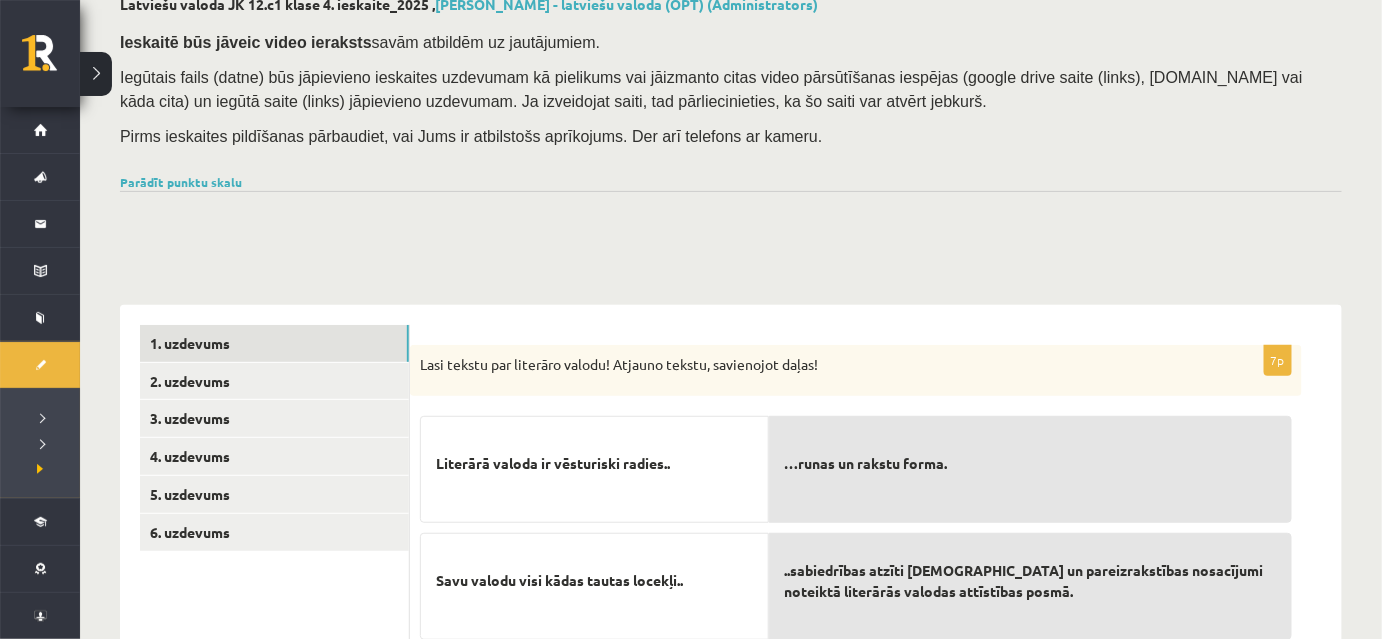 scroll, scrollTop: 272, scrollLeft: 0, axis: vertical 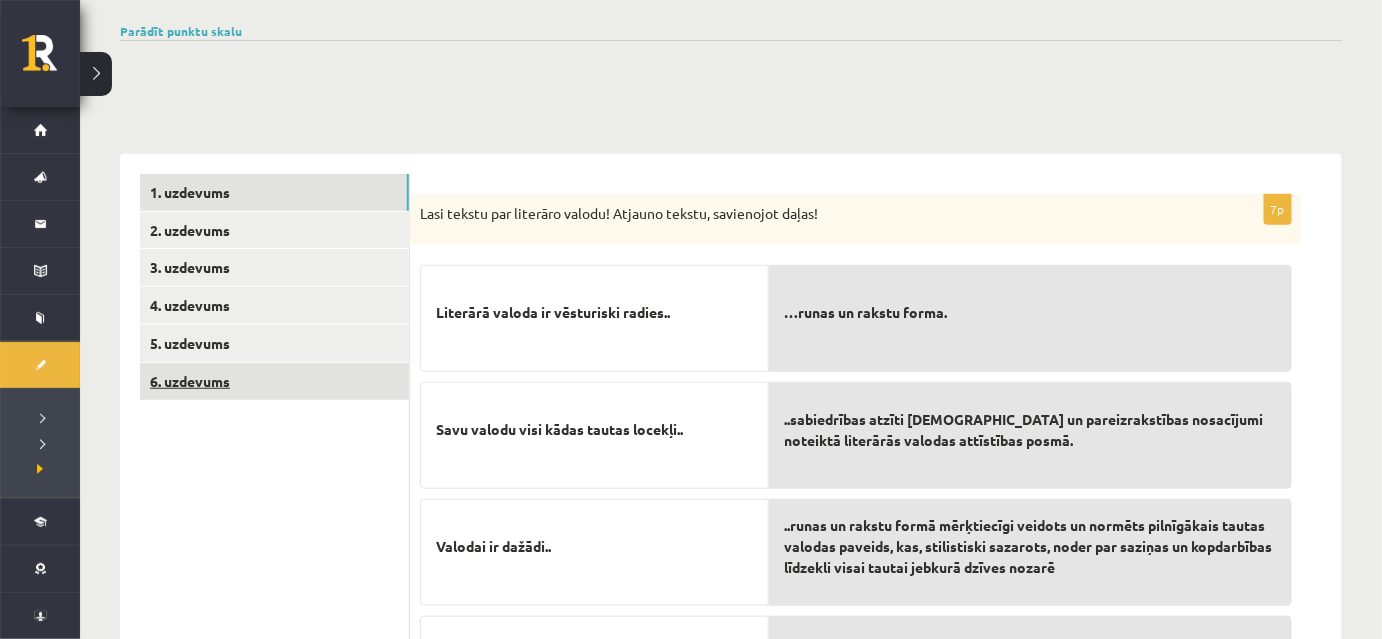 click on "6. uzdevums" at bounding box center [274, 381] 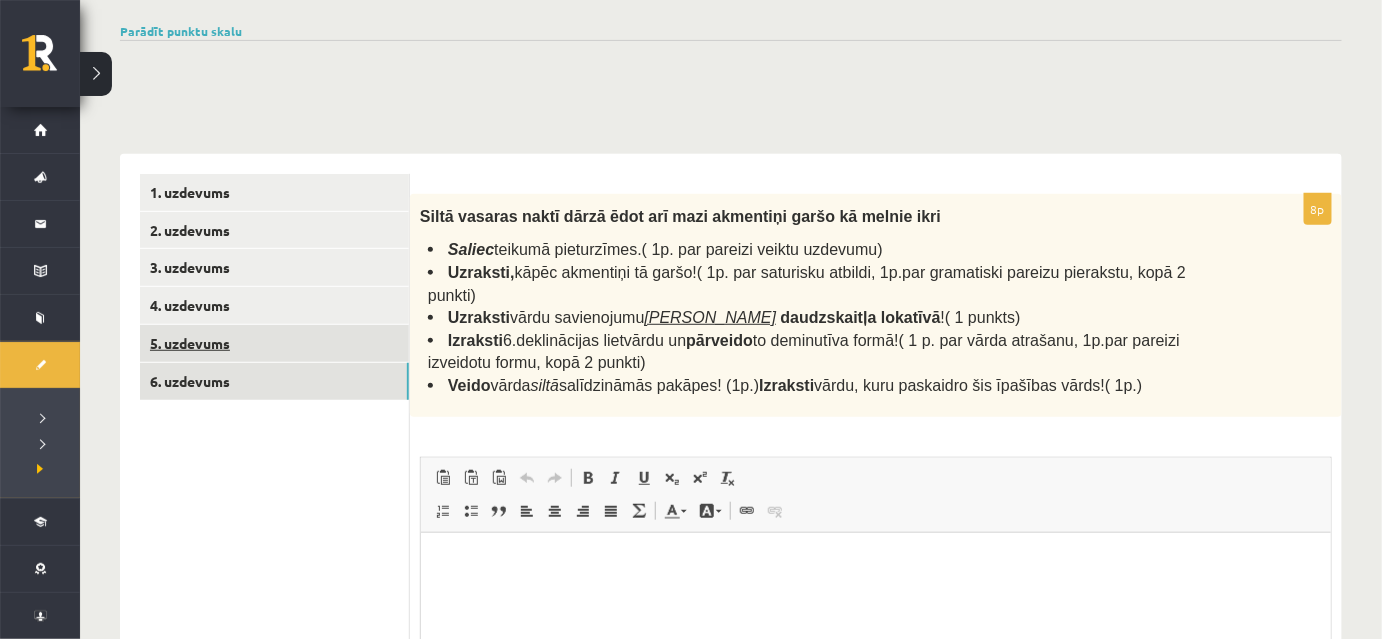 scroll, scrollTop: 0, scrollLeft: 0, axis: both 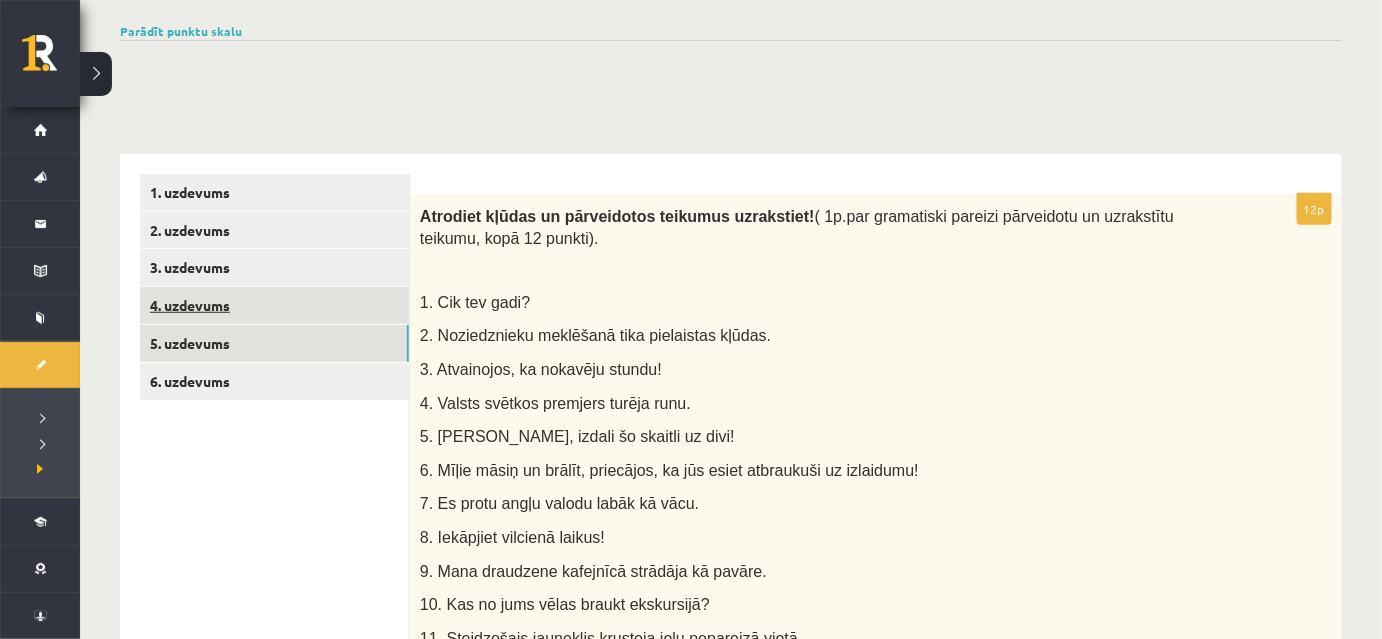 click on "4. uzdevums" at bounding box center [274, 305] 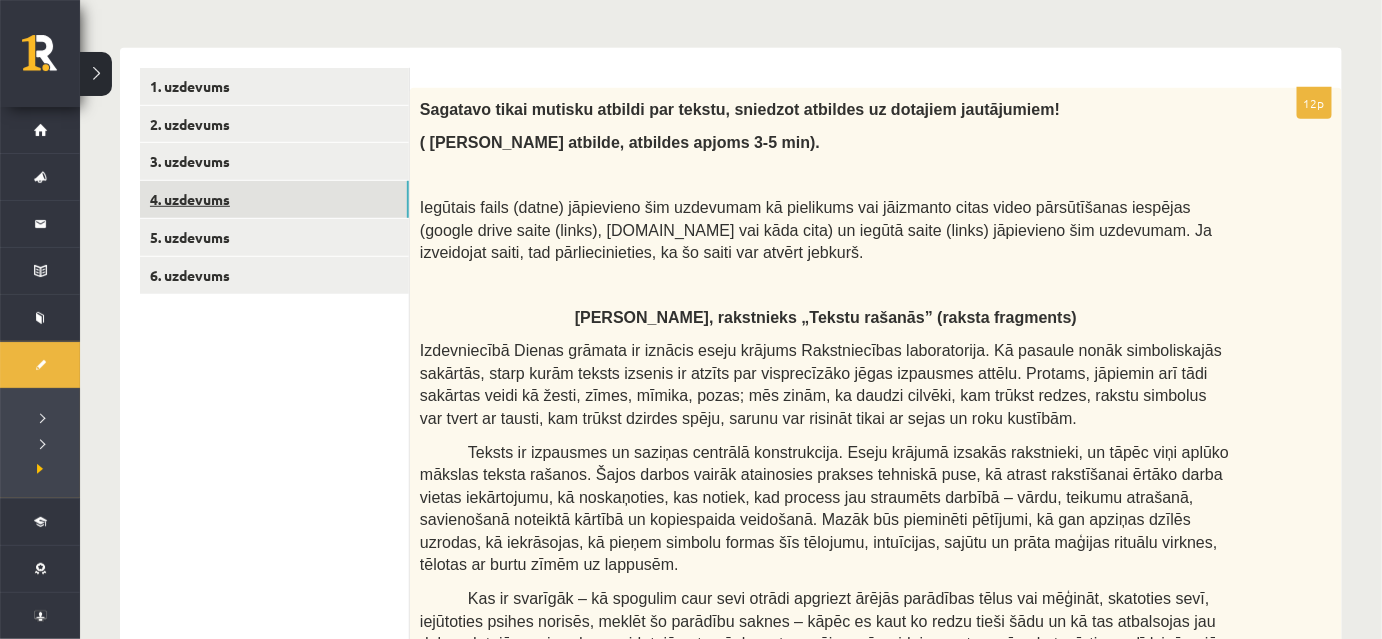 scroll, scrollTop: 280, scrollLeft: 0, axis: vertical 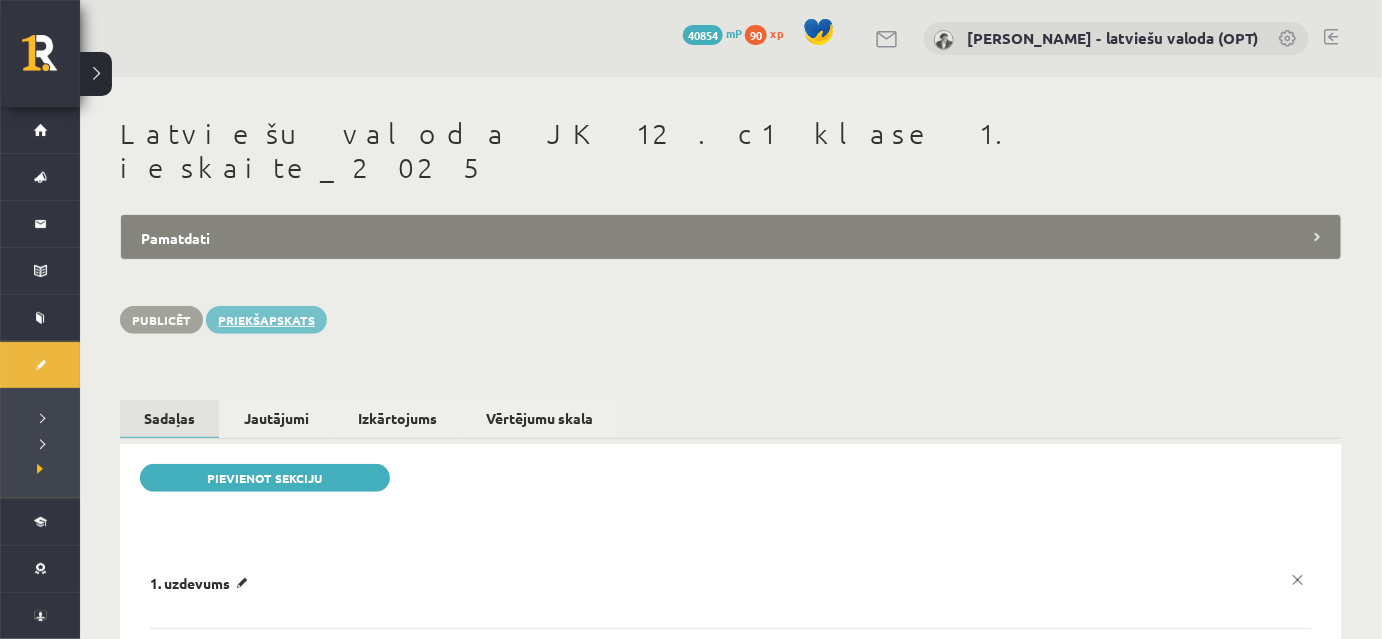 click on "Priekšapskats" at bounding box center [266, 320] 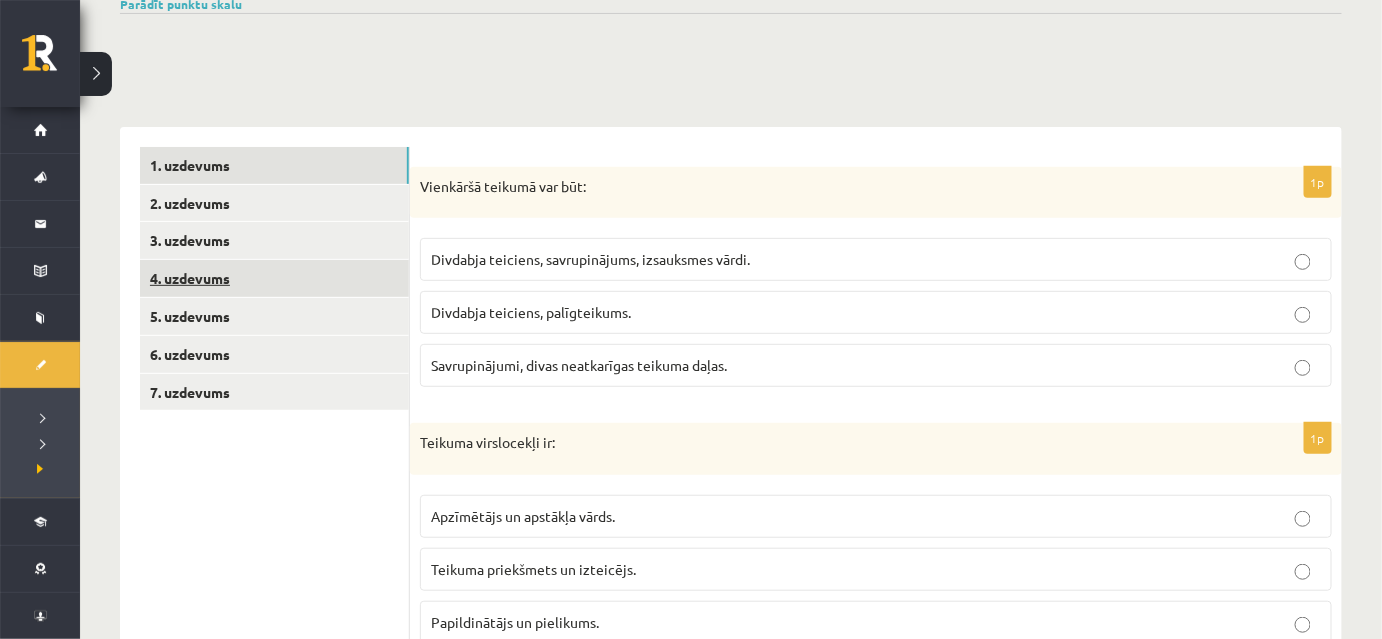 scroll, scrollTop: 181, scrollLeft: 0, axis: vertical 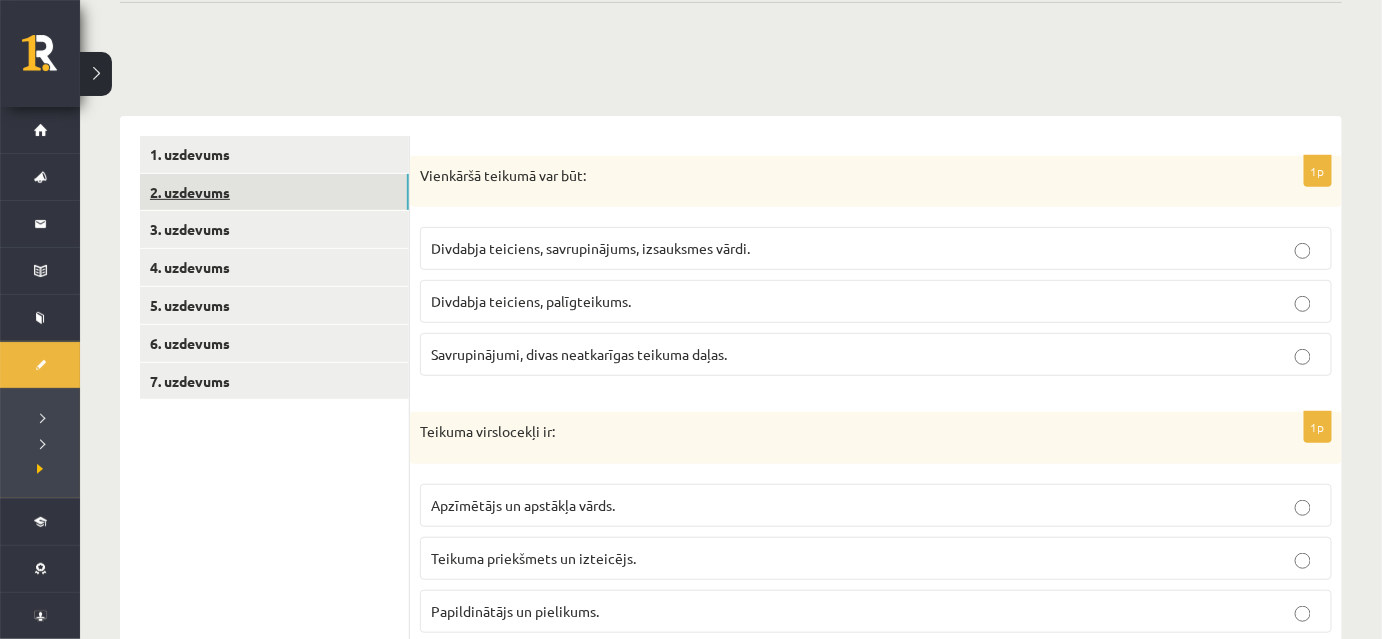 click on "2. uzdevums" at bounding box center (274, 192) 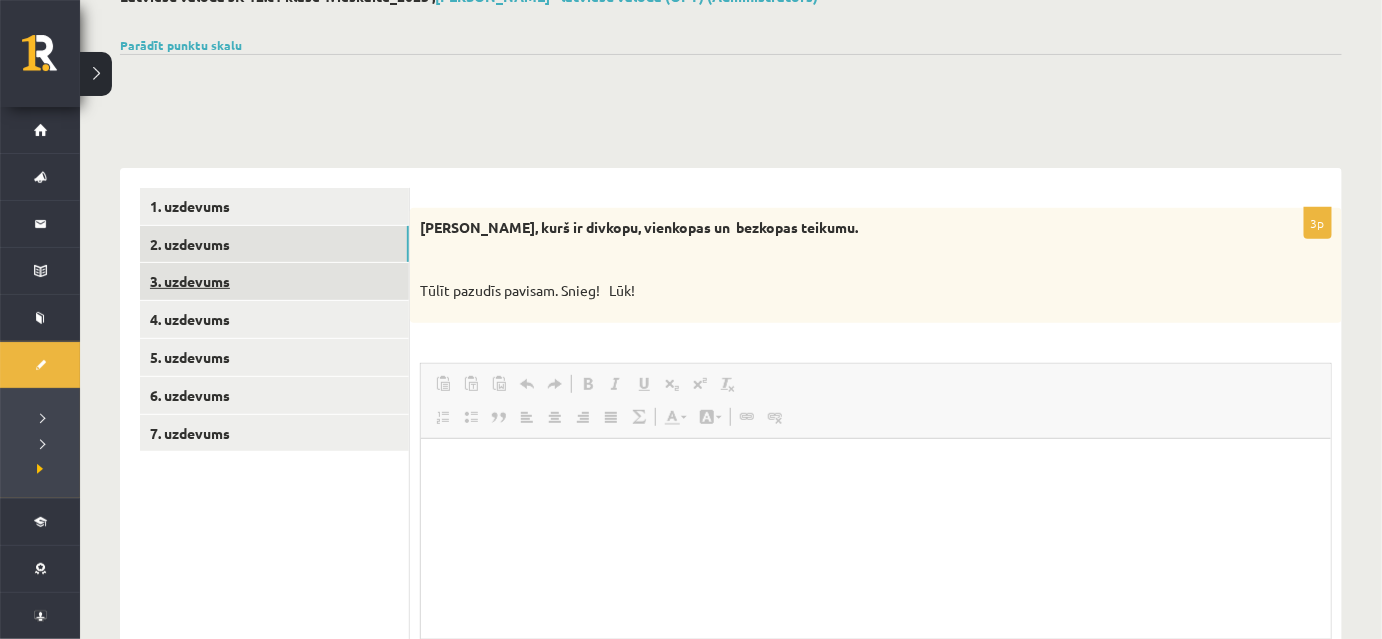 scroll, scrollTop: 0, scrollLeft: 0, axis: both 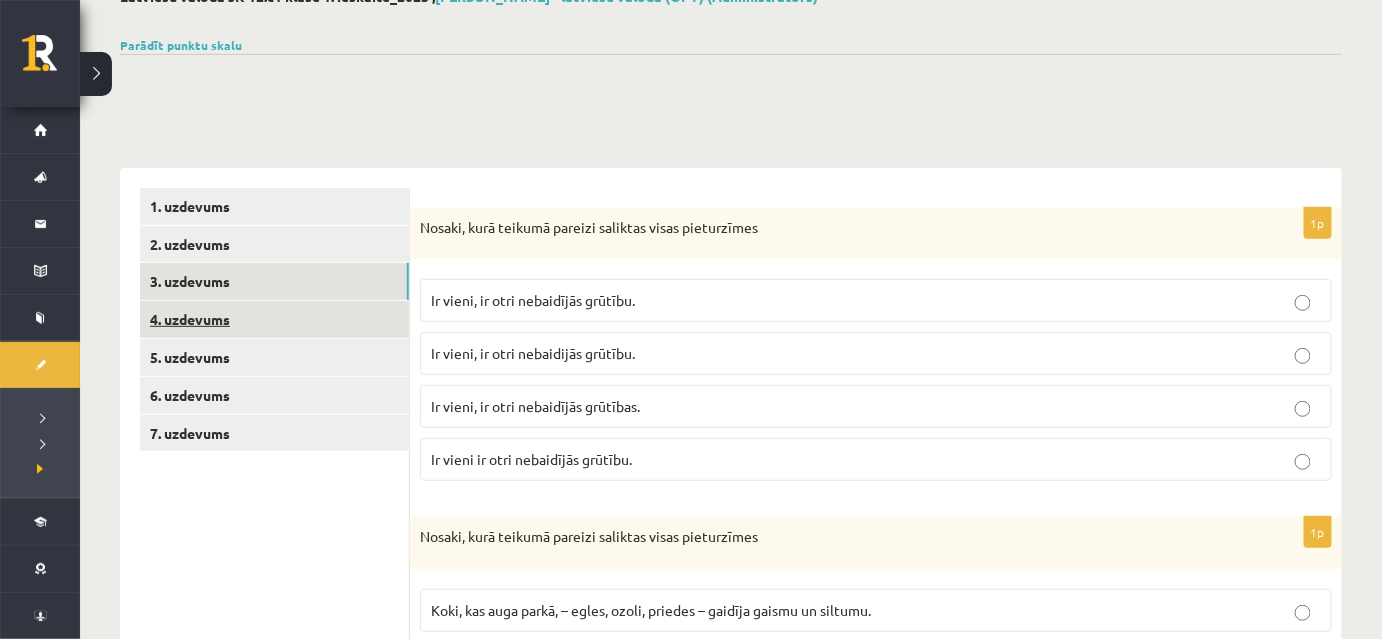 click on "4. uzdevums" at bounding box center (274, 319) 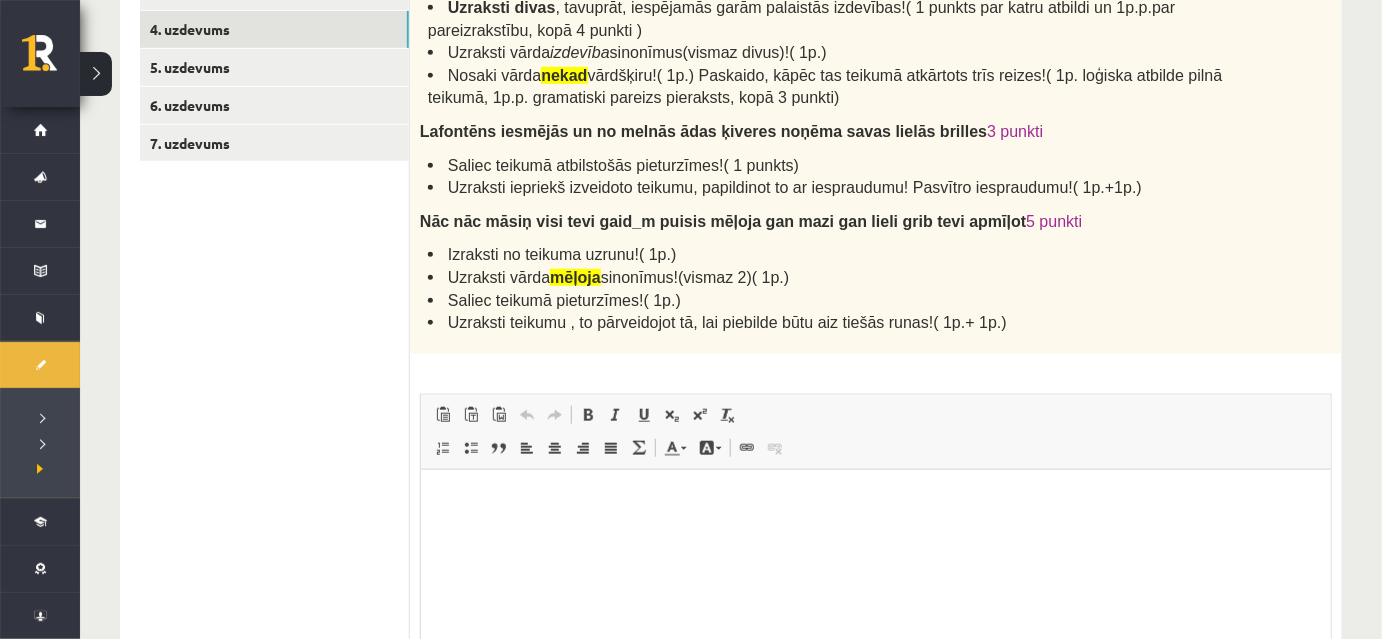 scroll, scrollTop: 282, scrollLeft: 0, axis: vertical 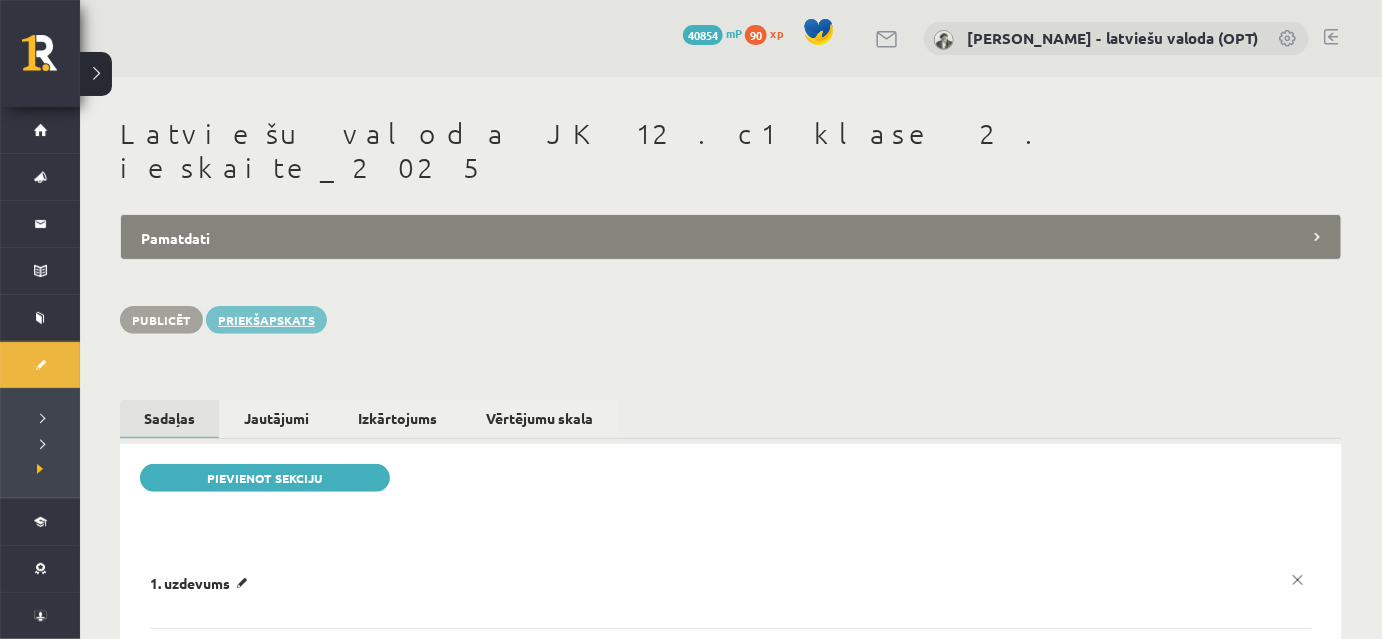 click on "Priekšapskats" at bounding box center [266, 320] 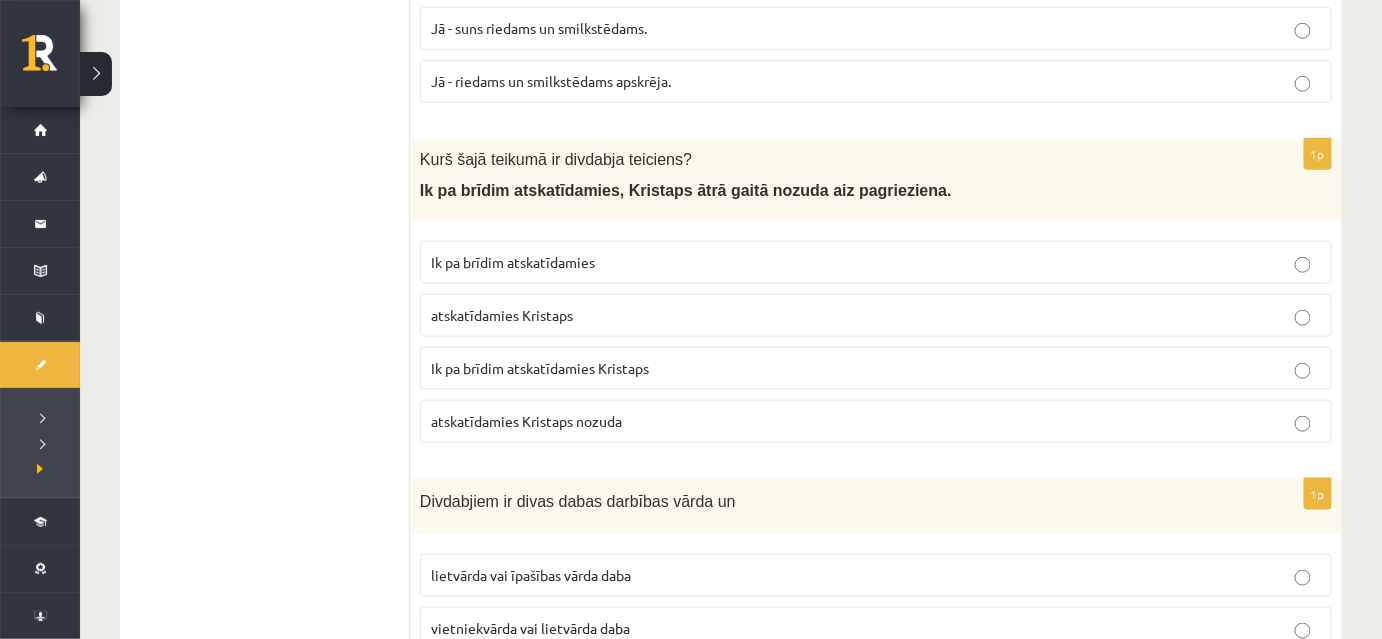 scroll, scrollTop: 181, scrollLeft: 0, axis: vertical 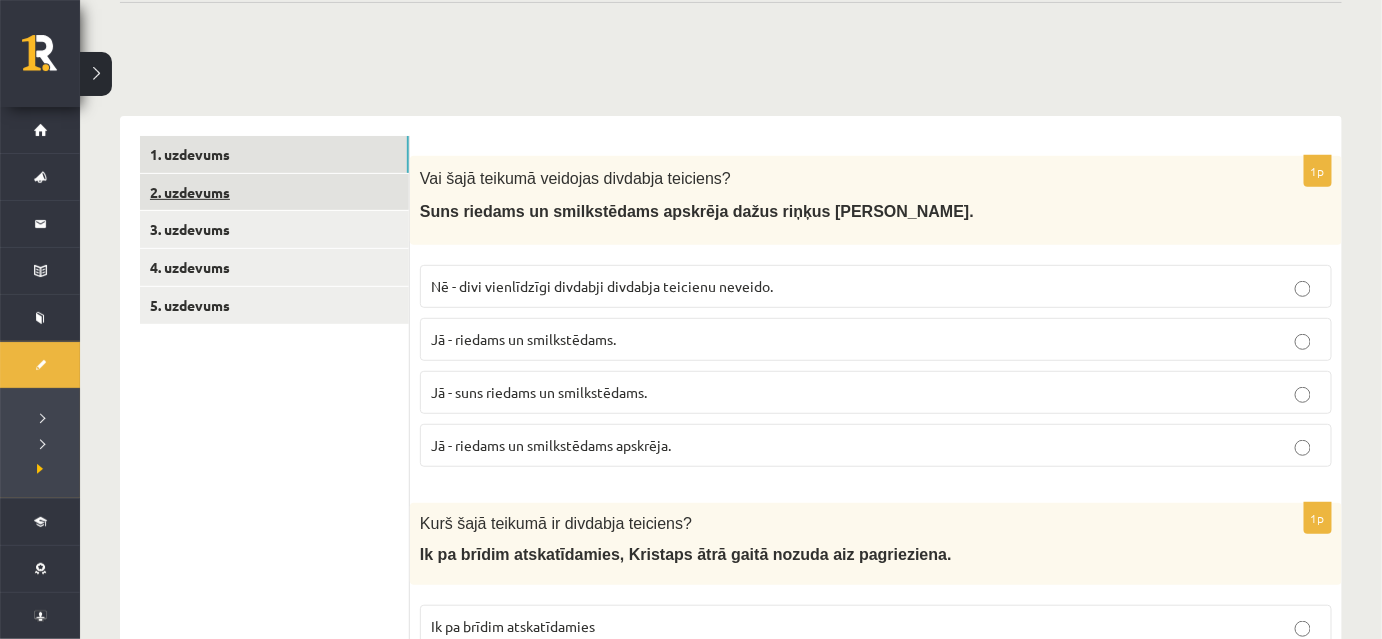click on "2. uzdevums" at bounding box center [274, 192] 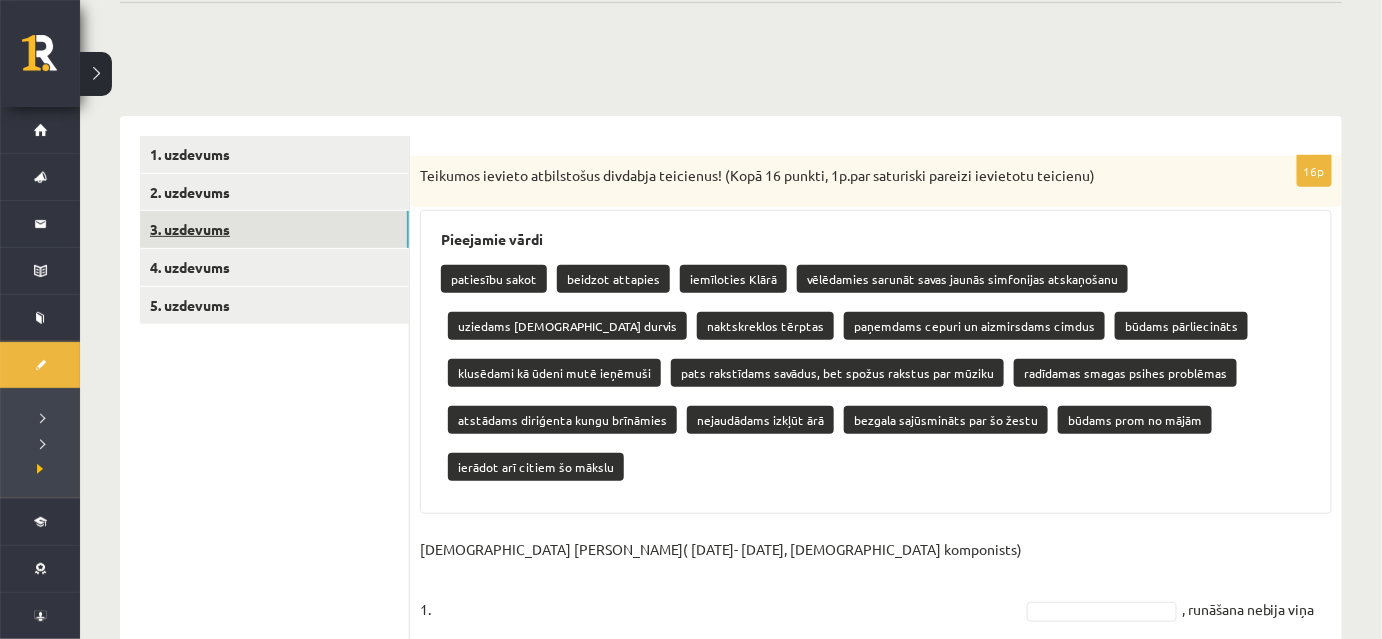 click on "3. uzdevums" at bounding box center (274, 229) 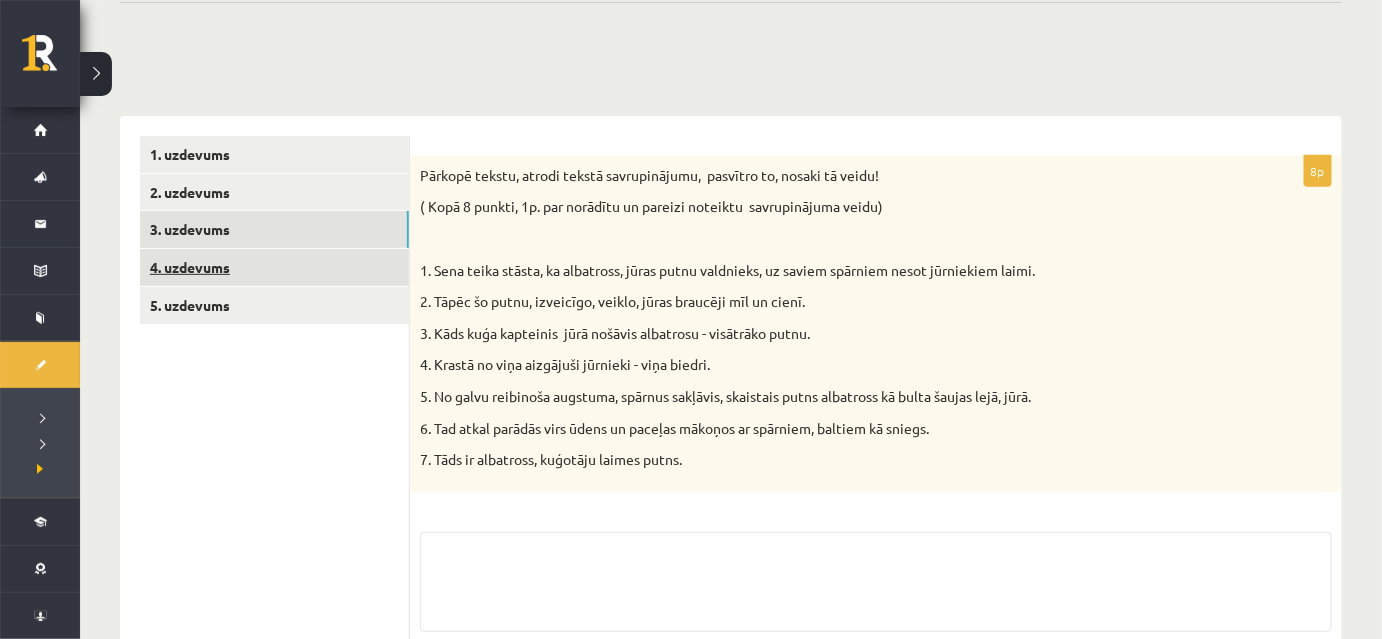 click on "4. uzdevums" at bounding box center (274, 267) 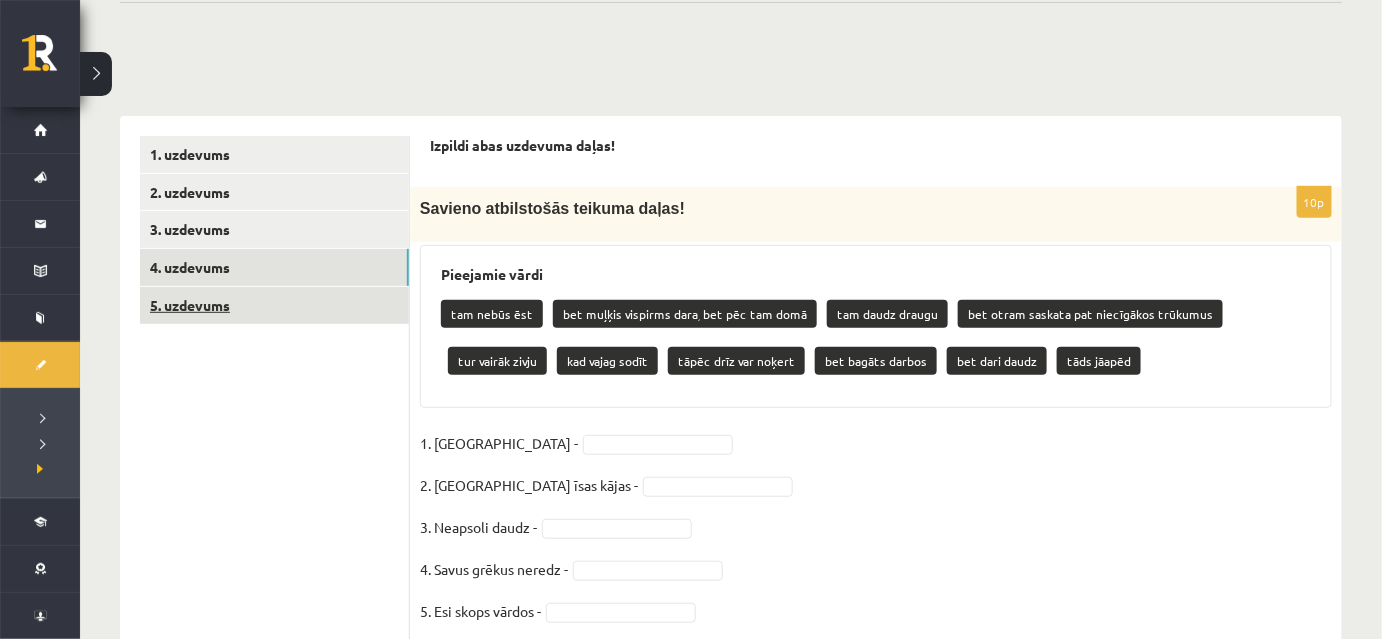 click on "5. uzdevums" at bounding box center (274, 305) 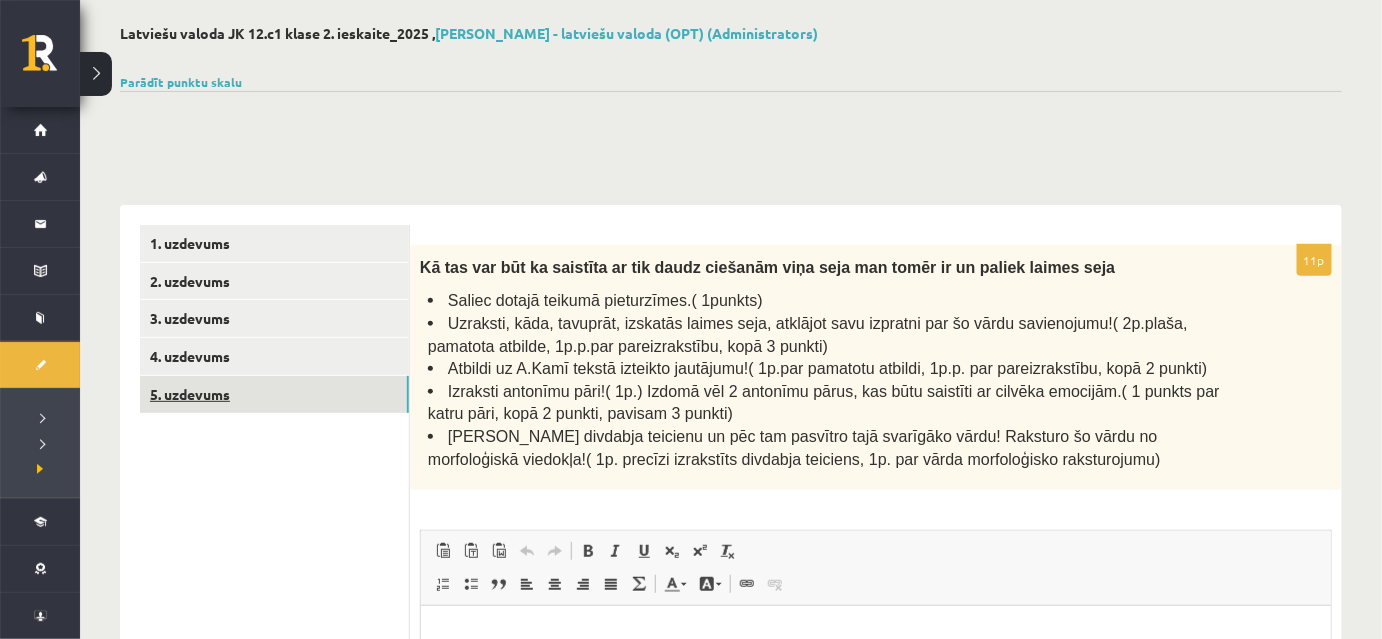 scroll, scrollTop: 0, scrollLeft: 0, axis: both 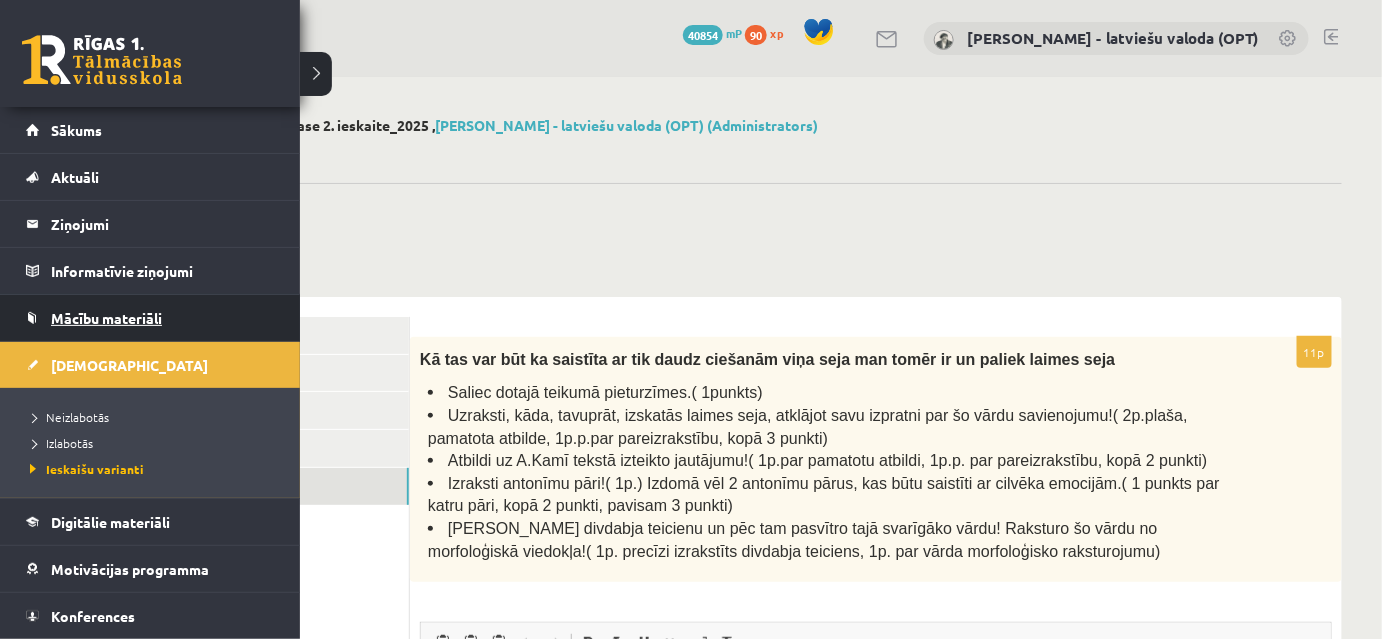 click on "Mācību materiāli" at bounding box center [106, 318] 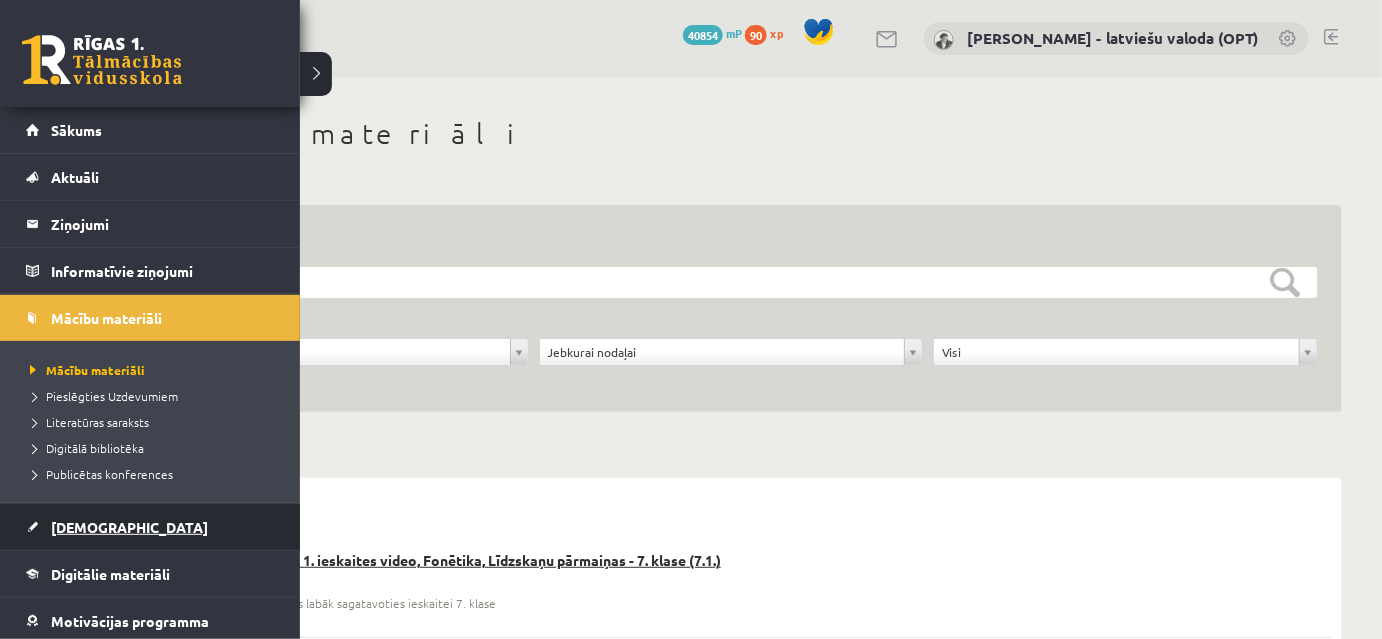click on "[DEMOGRAPHIC_DATA]" at bounding box center [129, 527] 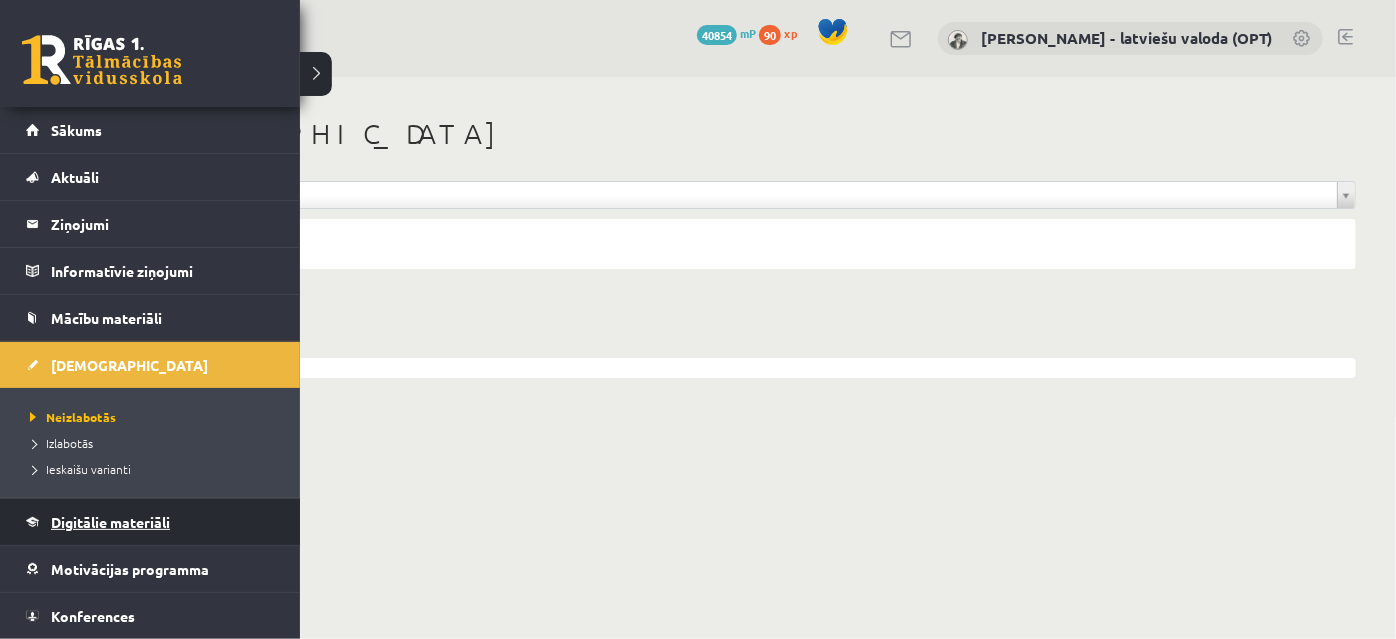 click on "Digitālie materiāli" at bounding box center [110, 522] 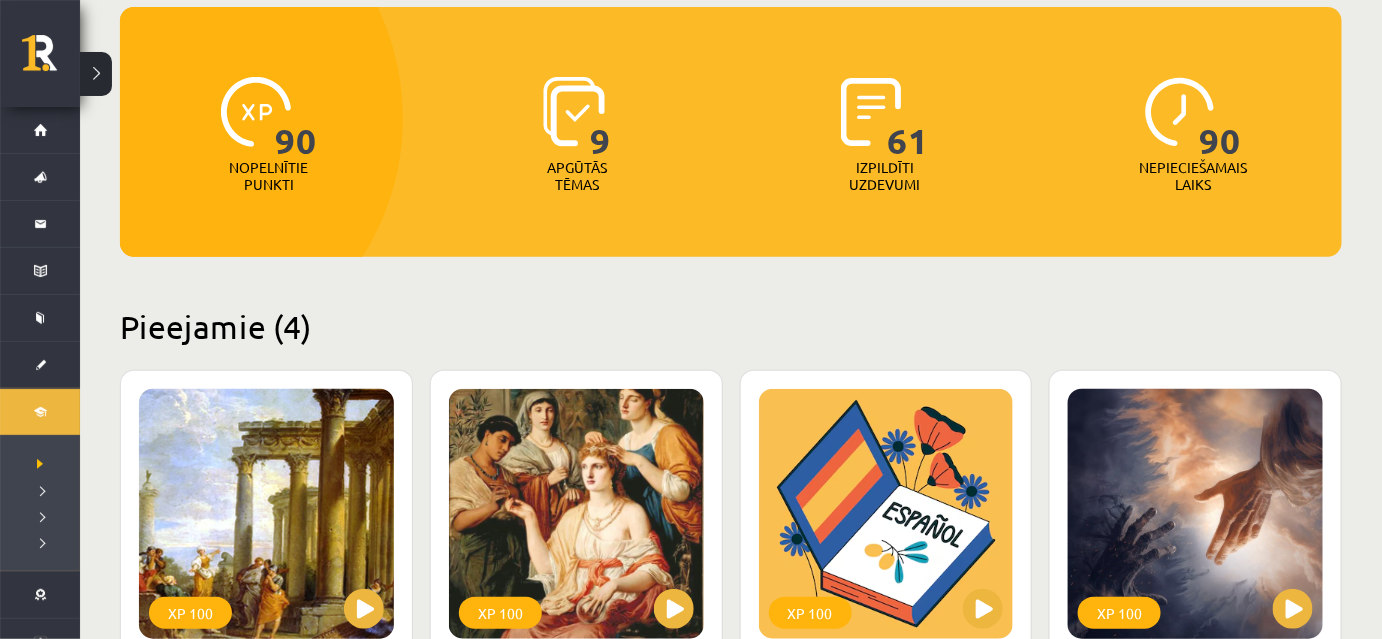 scroll, scrollTop: 454, scrollLeft: 0, axis: vertical 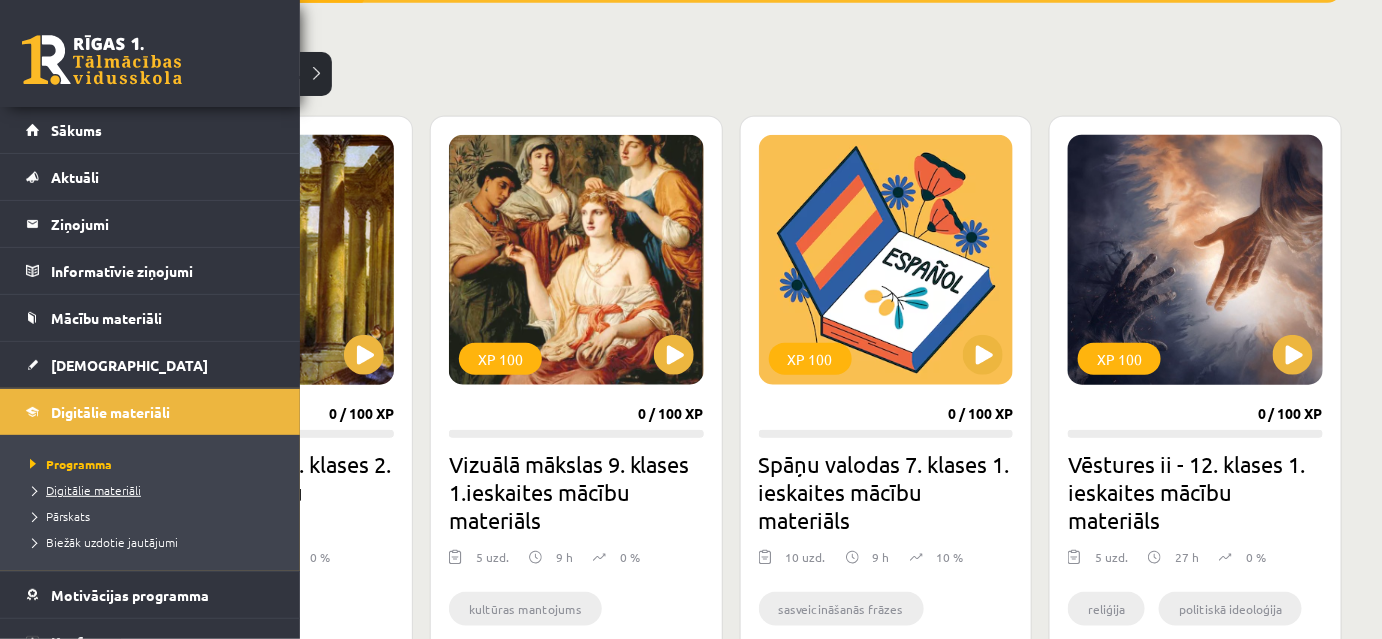 click on "Digitālie materiāli" at bounding box center [83, 490] 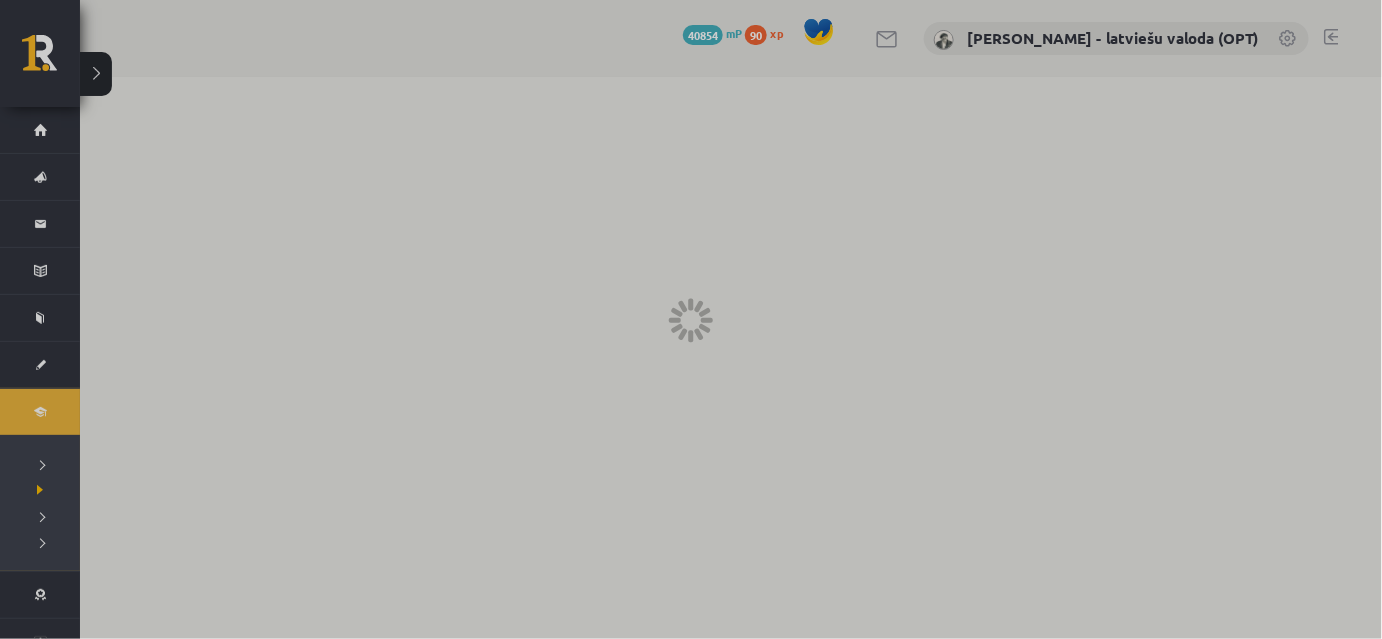 scroll, scrollTop: 0, scrollLeft: 0, axis: both 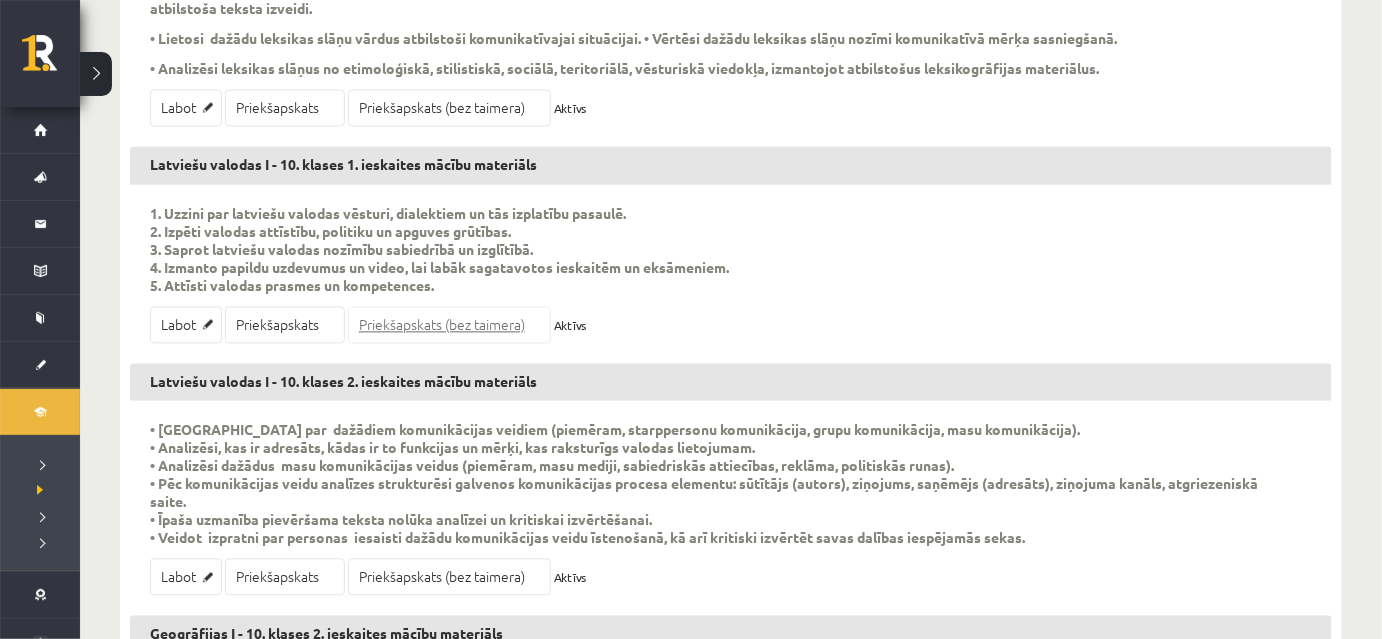 click on "Priekšapskats (bez taimera)" at bounding box center [449, 324] 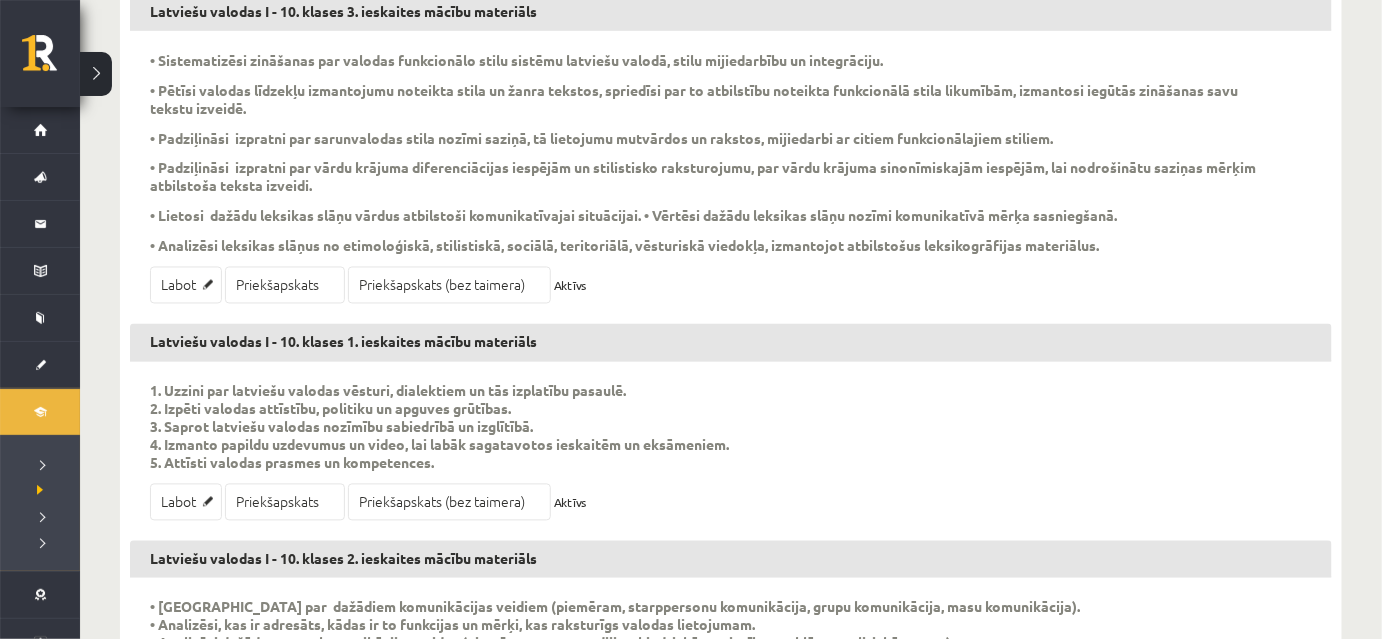 scroll, scrollTop: 1090, scrollLeft: 0, axis: vertical 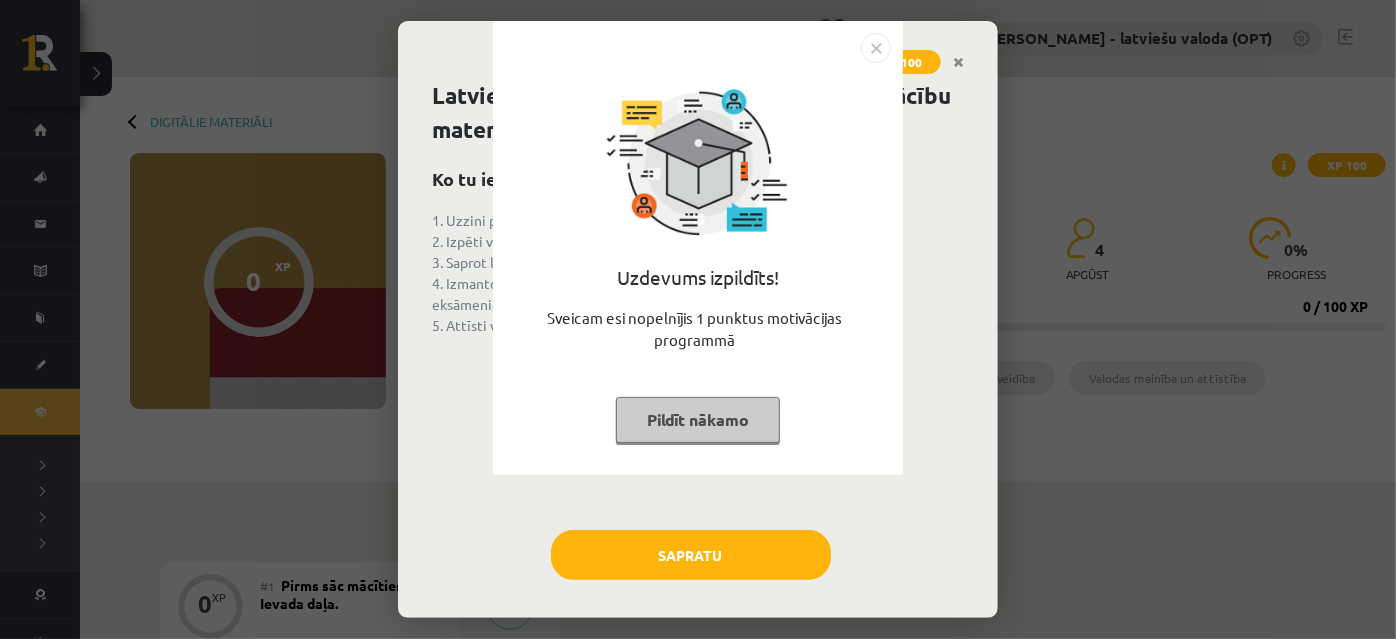 click on "Pildīt nākamo" at bounding box center (698, 420) 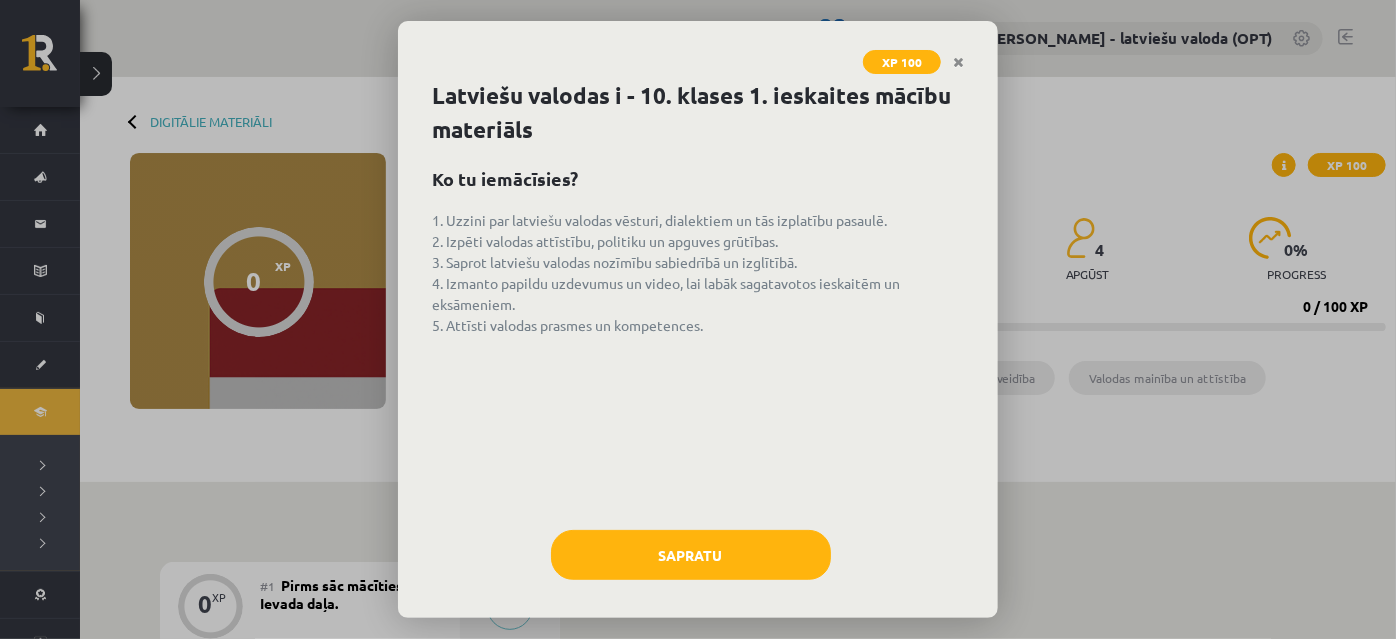 drag, startPoint x: 423, startPoint y: 171, endPoint x: 746, endPoint y: 325, distance: 357.83377 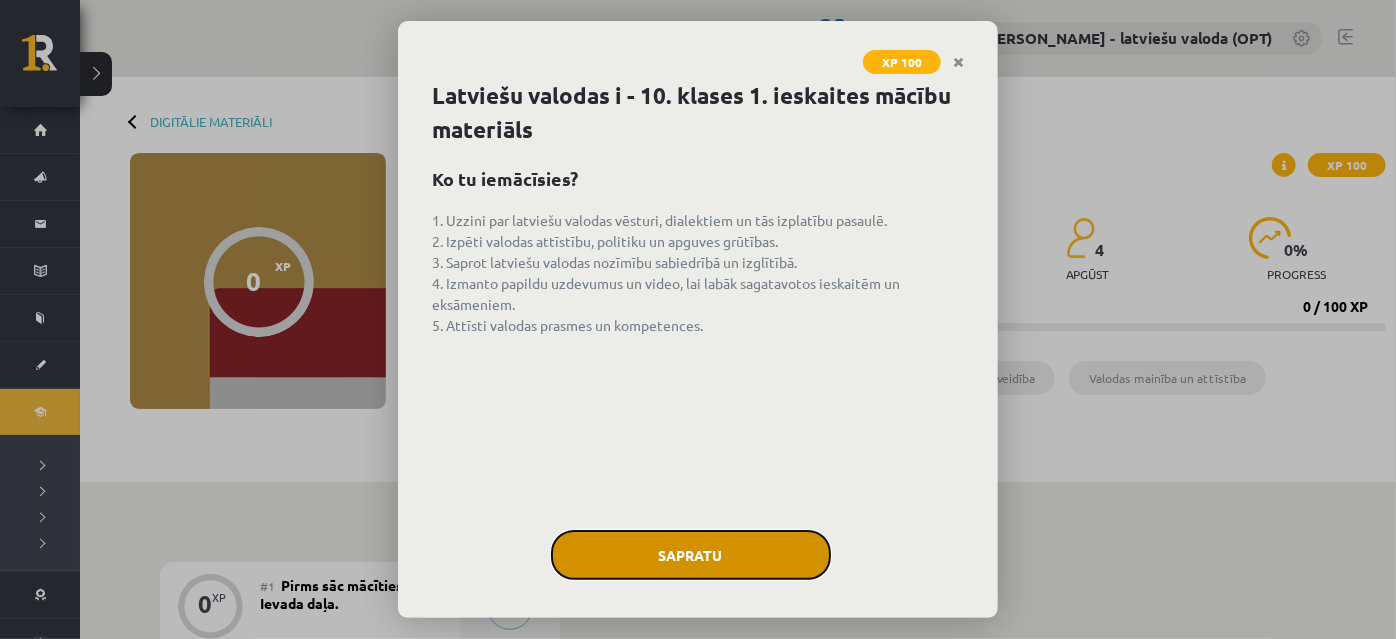 click on "Sapratu" 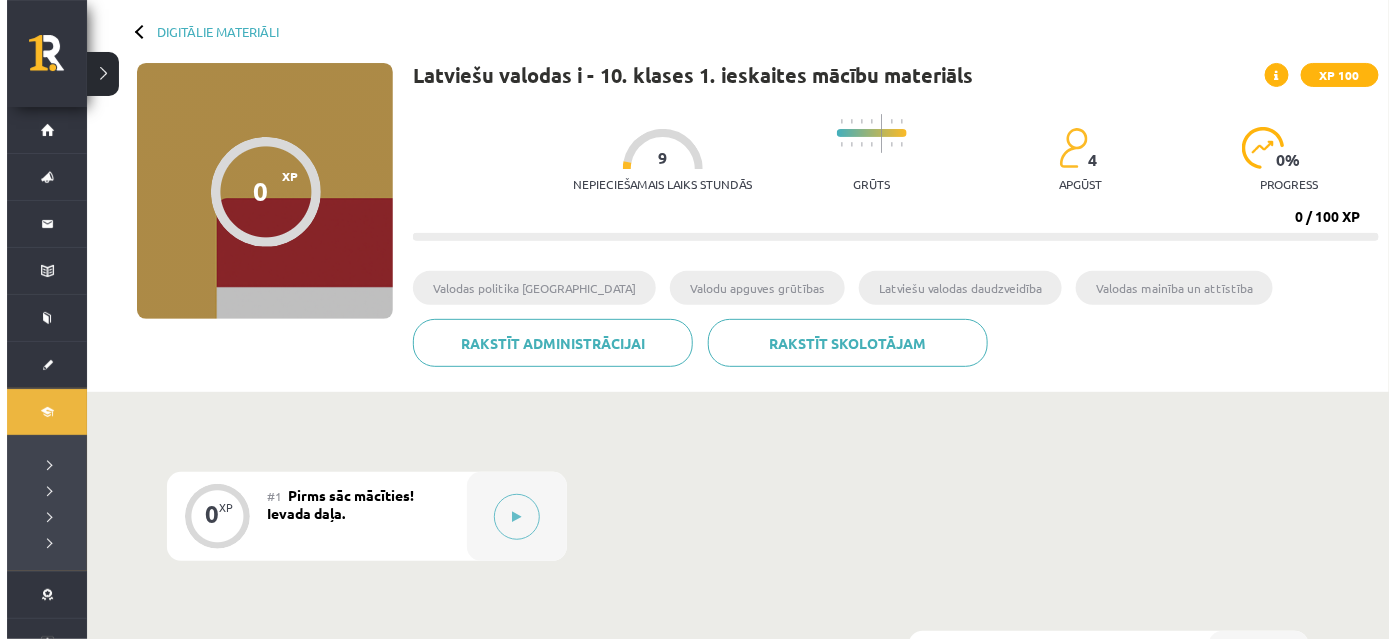 scroll, scrollTop: 272, scrollLeft: 0, axis: vertical 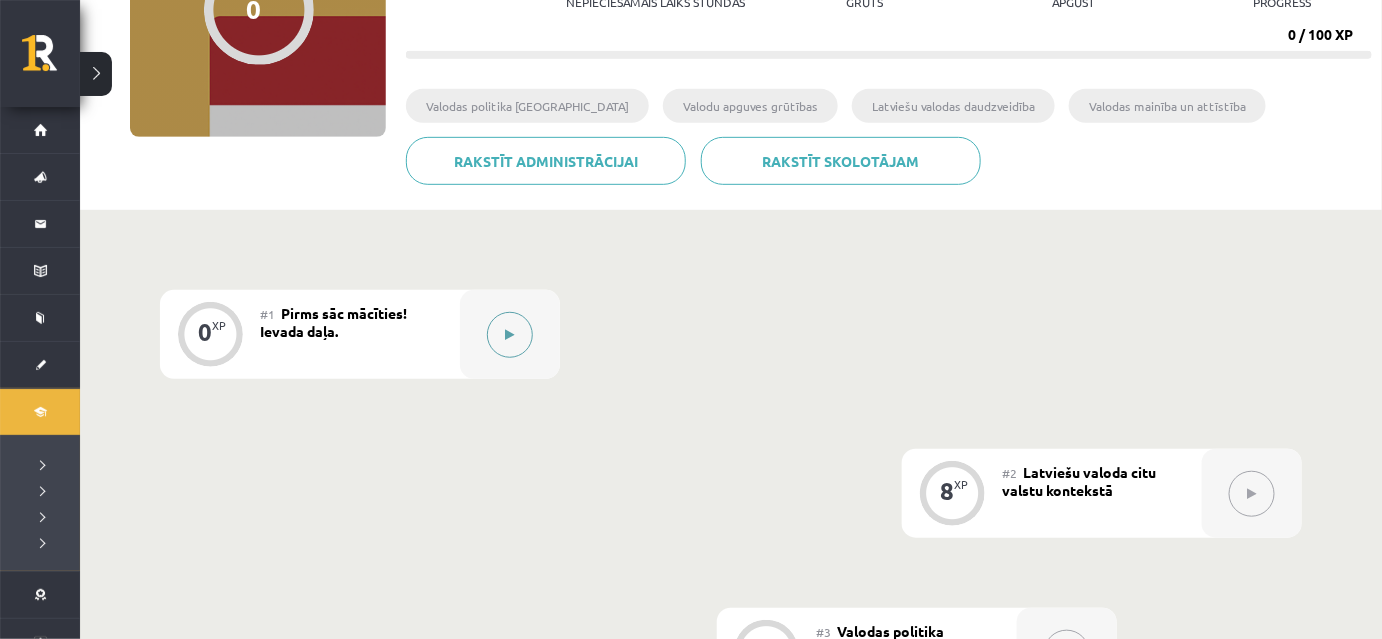 click 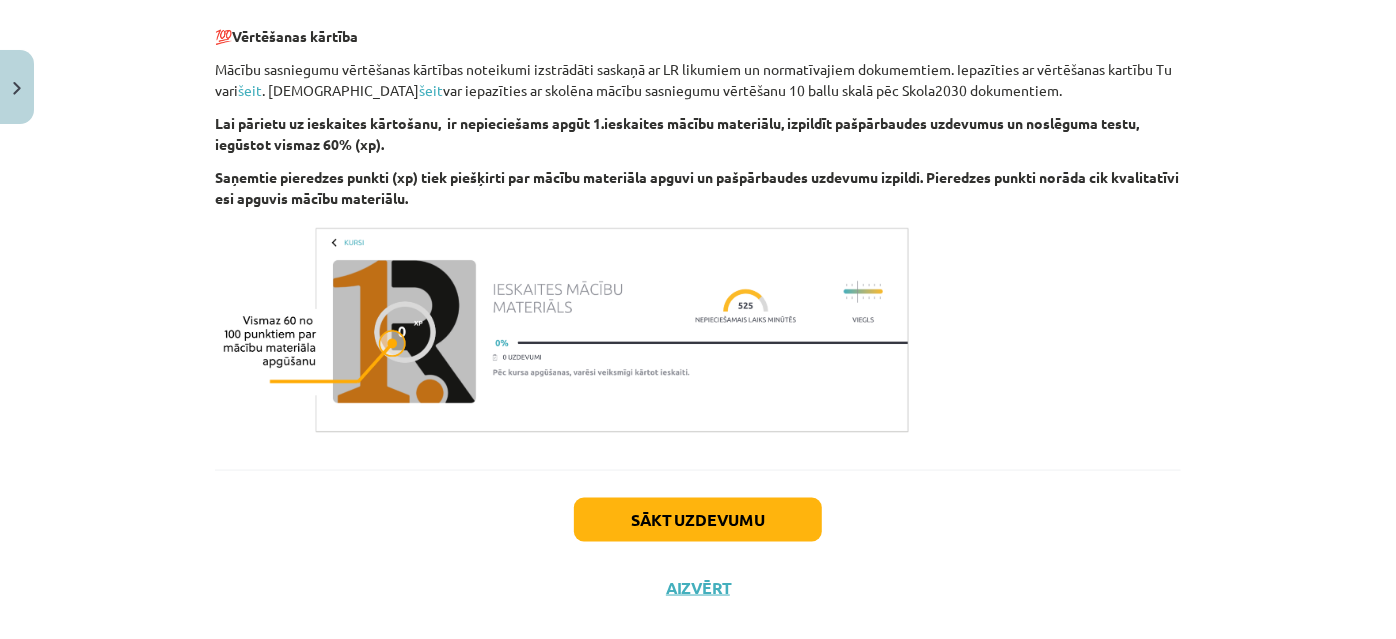 scroll, scrollTop: 1269, scrollLeft: 0, axis: vertical 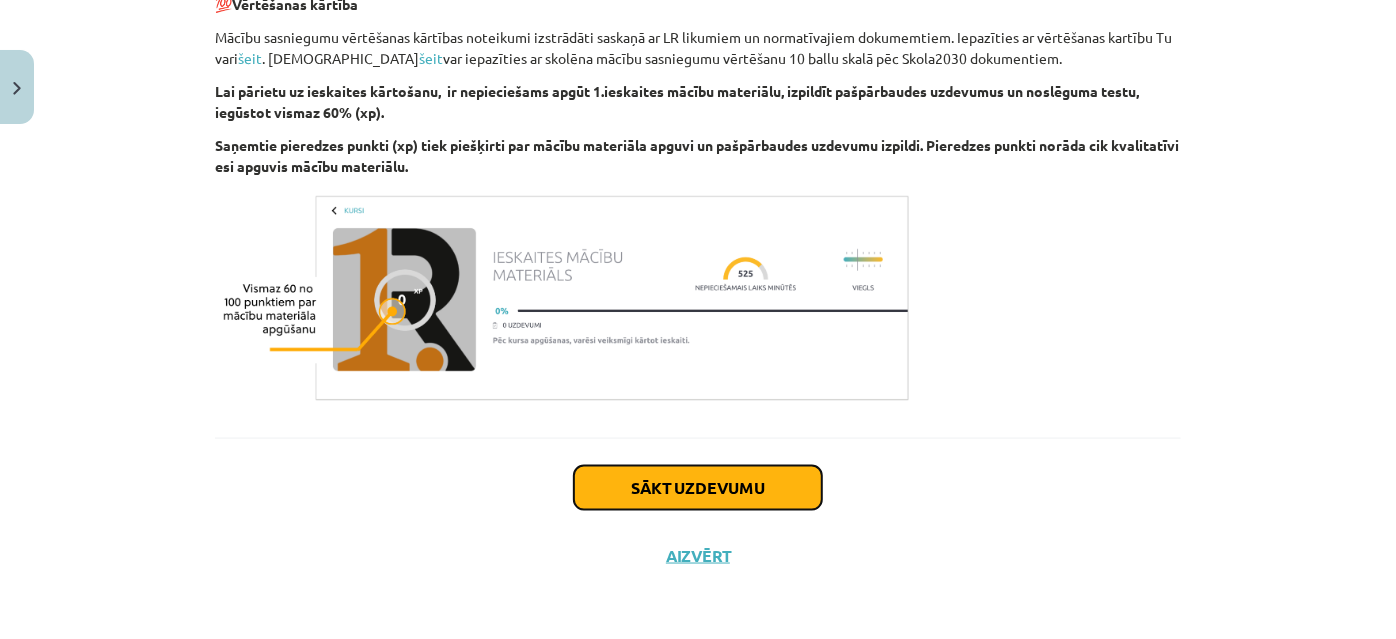 click on "Sākt uzdevumu" 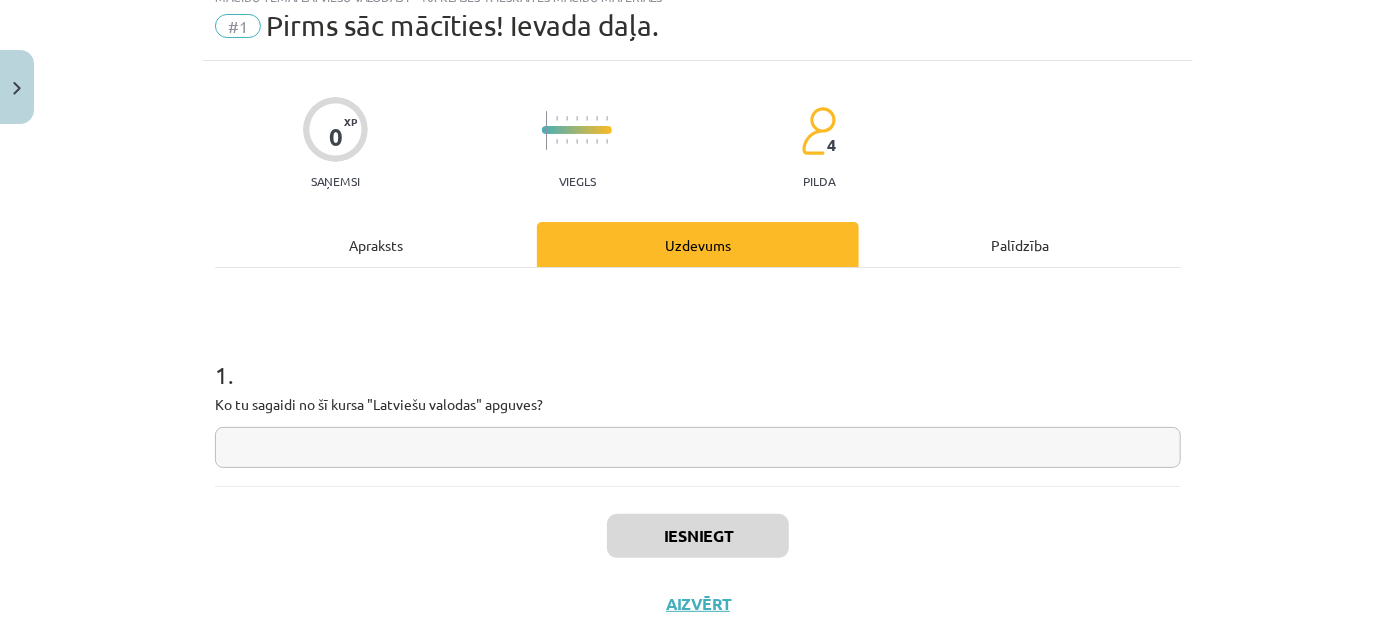 scroll, scrollTop: 50, scrollLeft: 0, axis: vertical 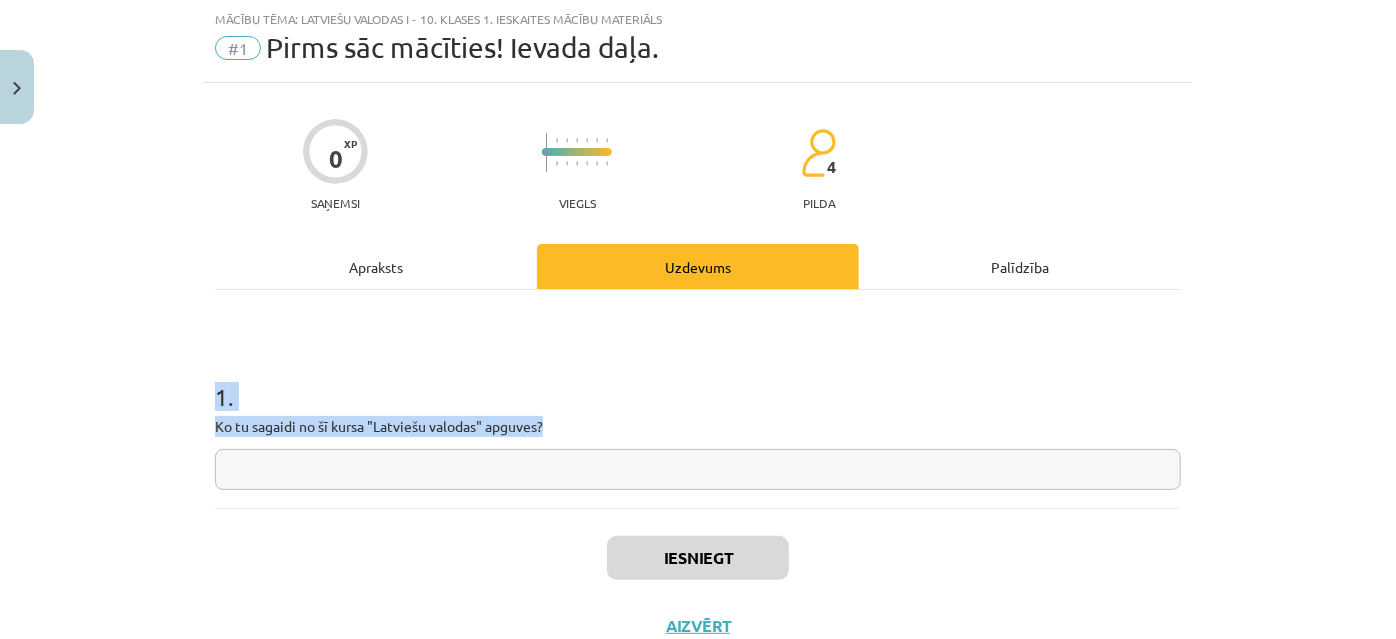 drag, startPoint x: 210, startPoint y: 388, endPoint x: 560, endPoint y: 418, distance: 351.28336 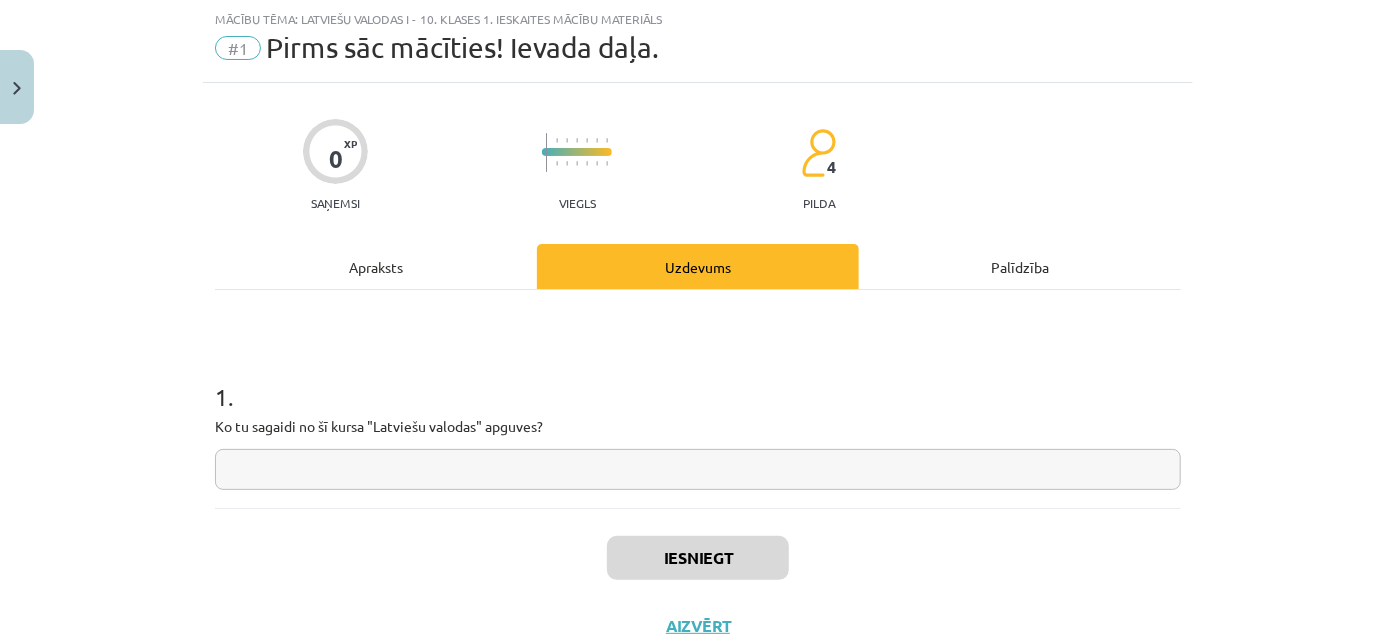 click 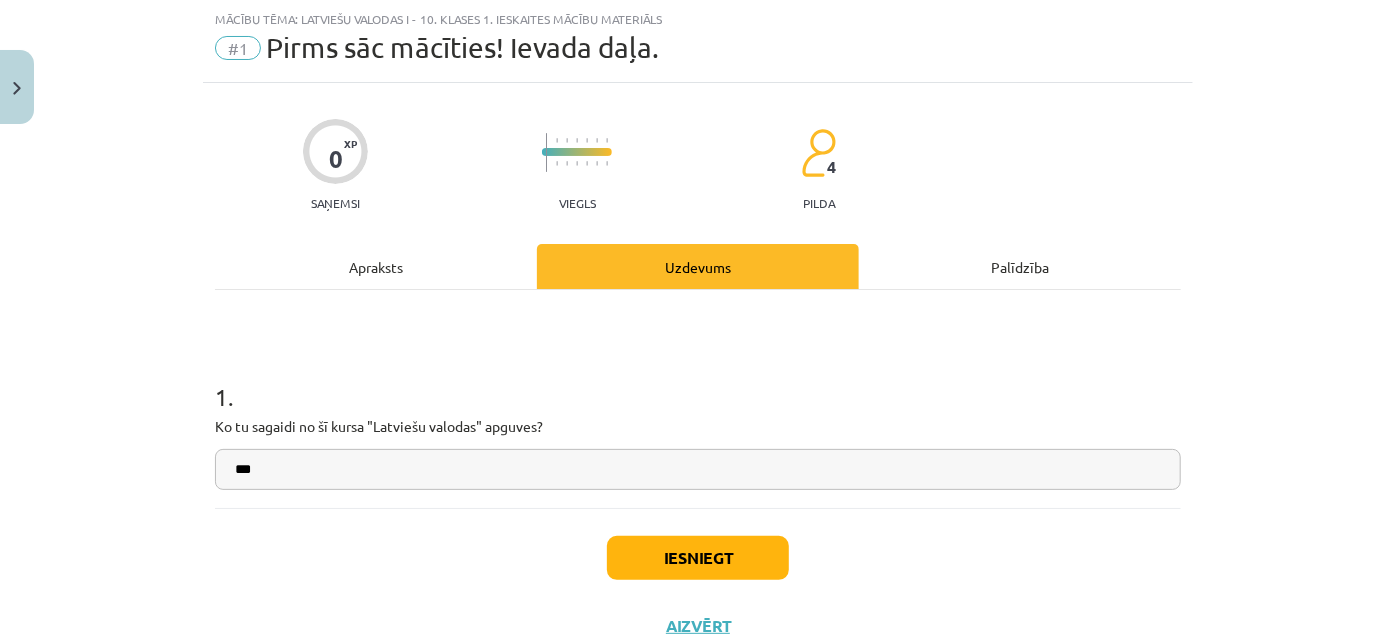 type on "***" 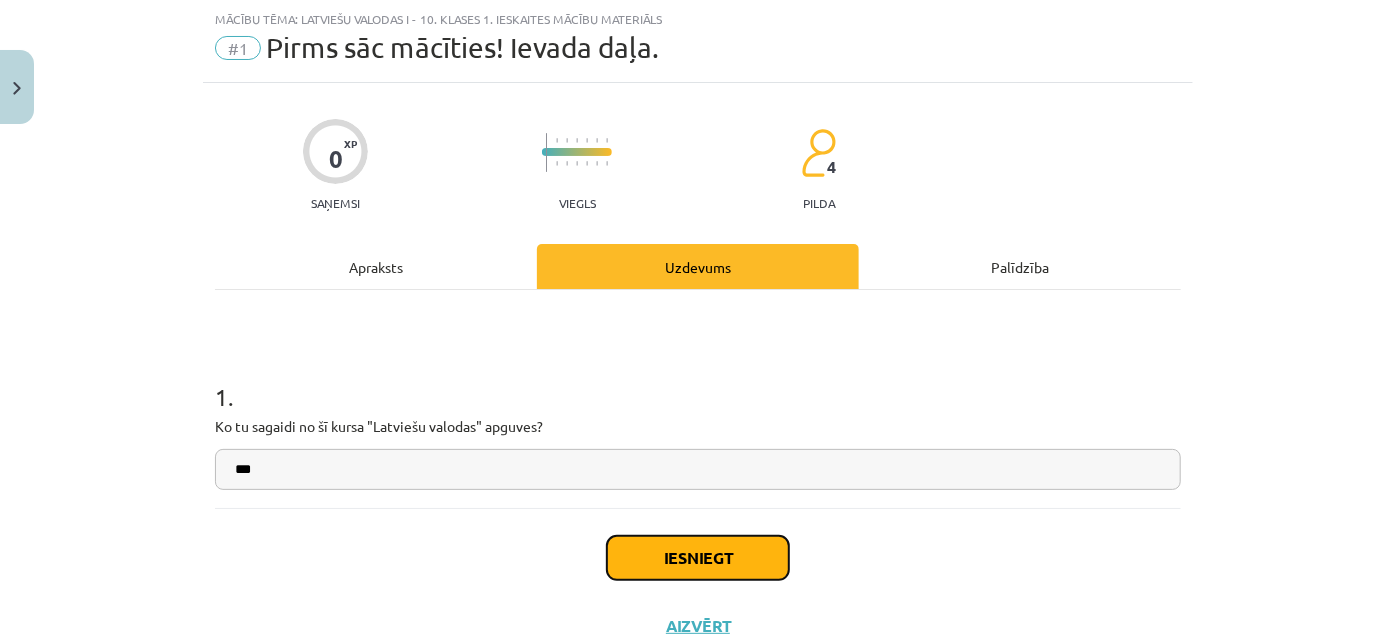 click on "Iesniegt" 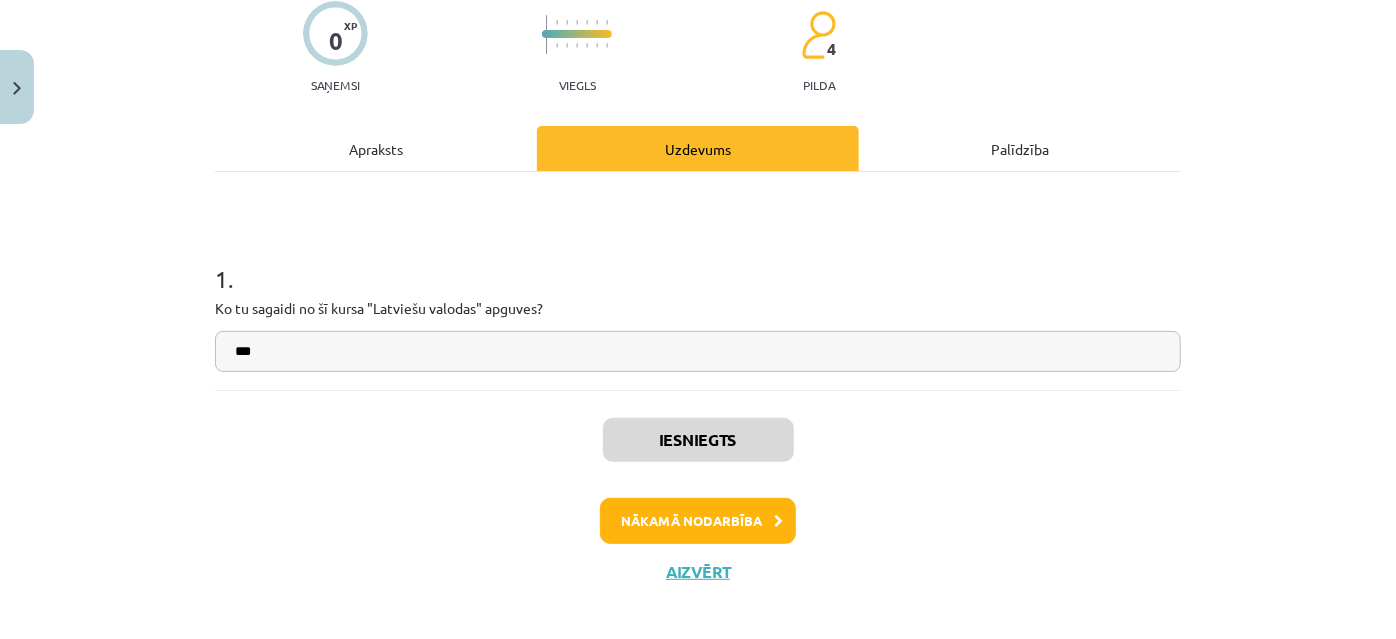 scroll, scrollTop: 182, scrollLeft: 0, axis: vertical 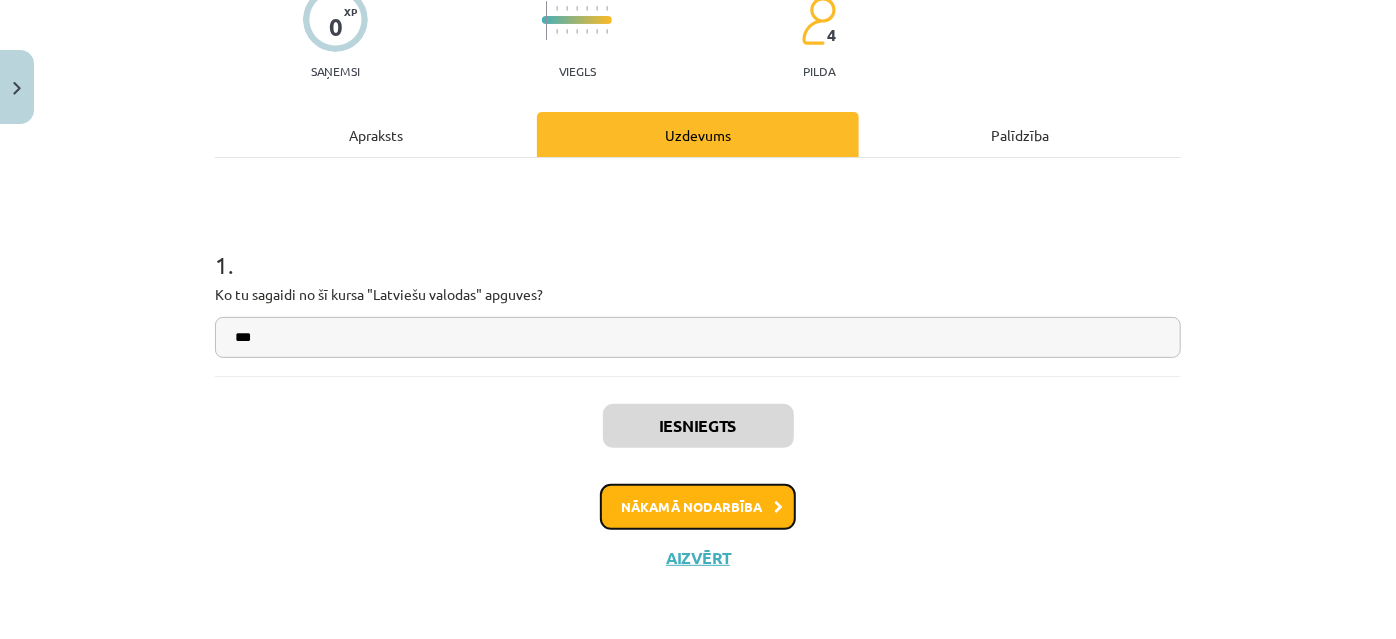 click on "Nākamā nodarbība" 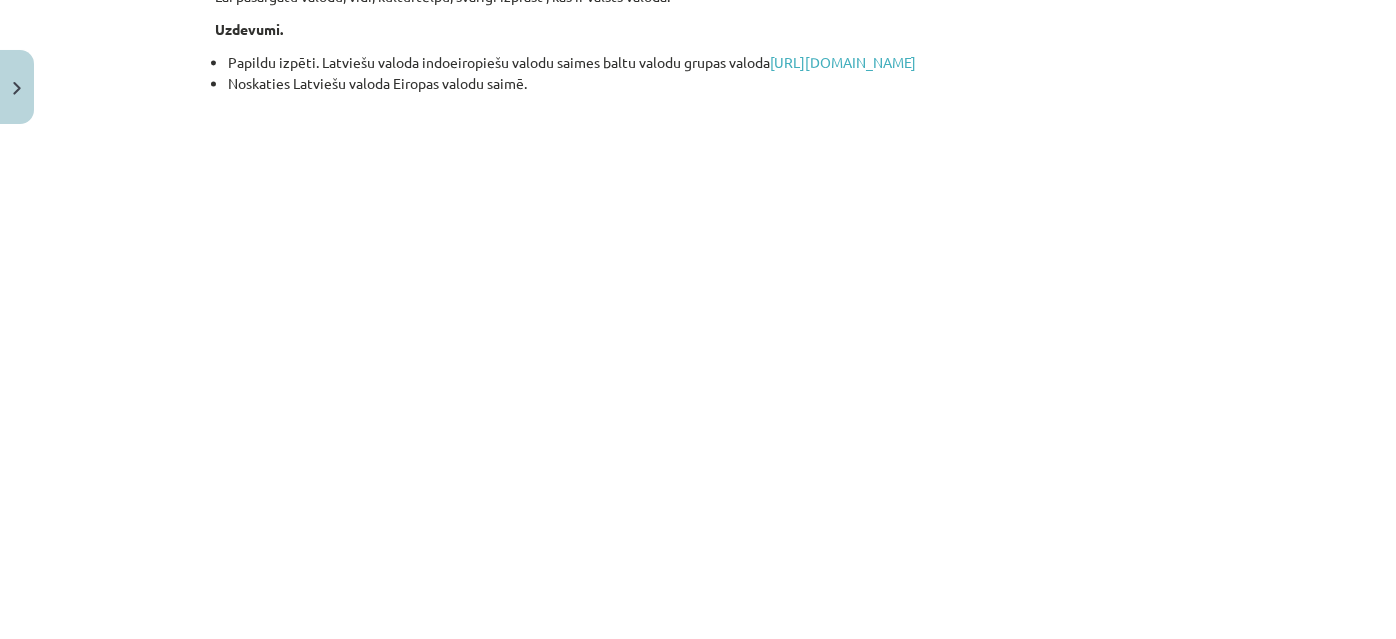 scroll, scrollTop: 2504, scrollLeft: 0, axis: vertical 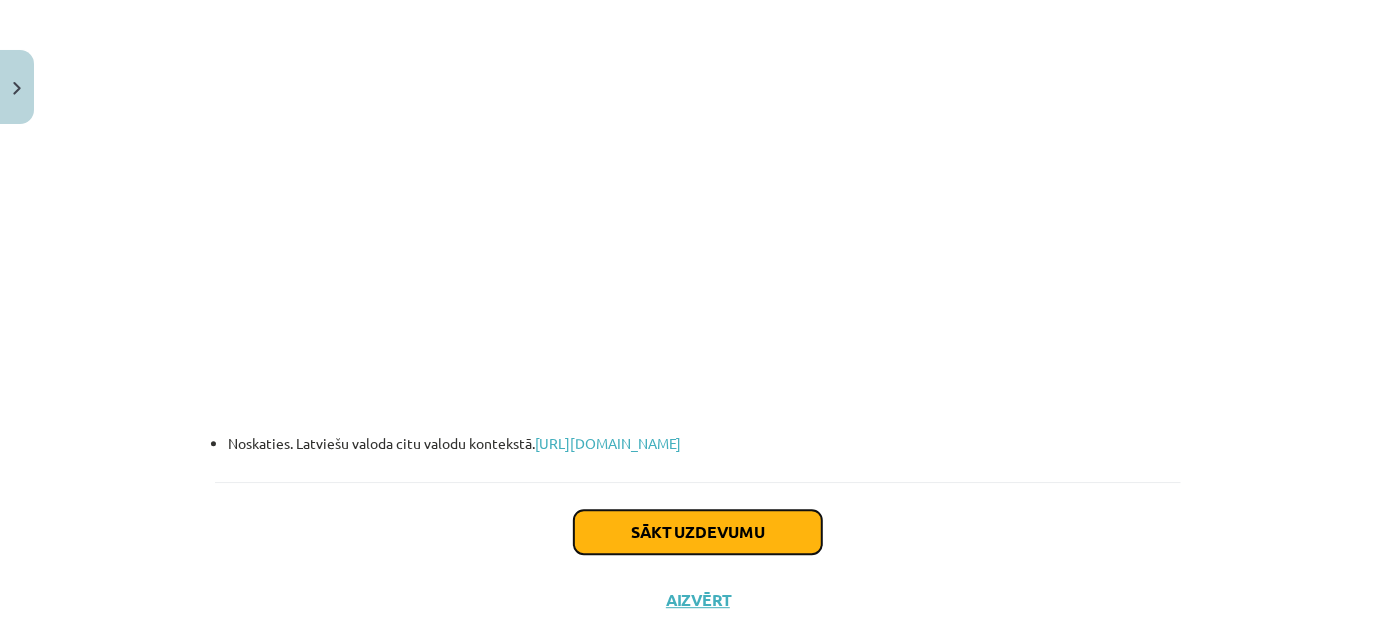 click on "Sākt uzdevumu" 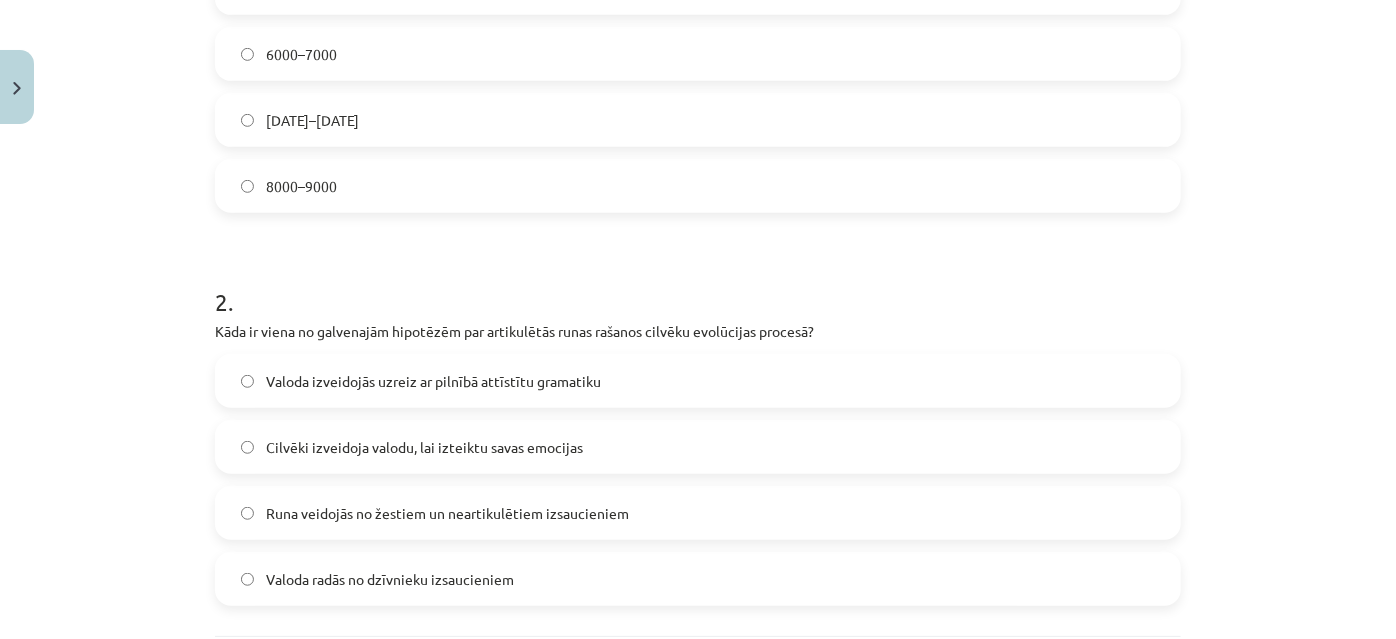 scroll, scrollTop: 372, scrollLeft: 0, axis: vertical 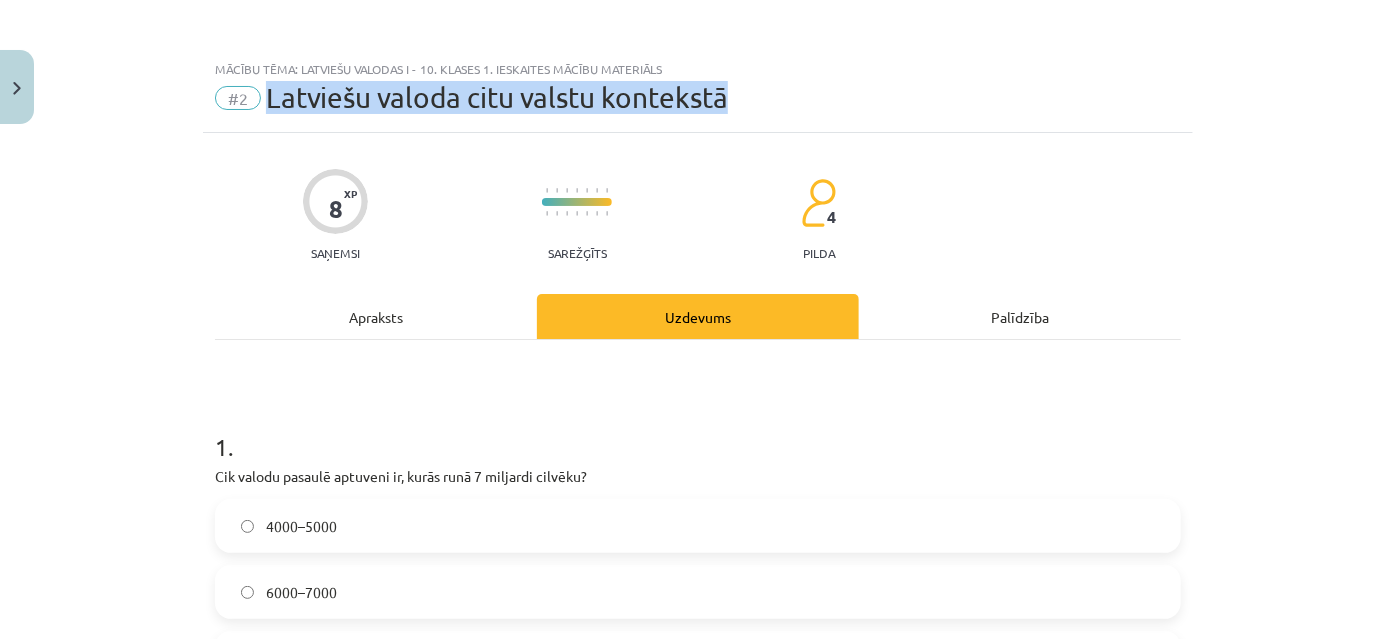 drag, startPoint x: 738, startPoint y: 102, endPoint x: 251, endPoint y: 88, distance: 487.2012 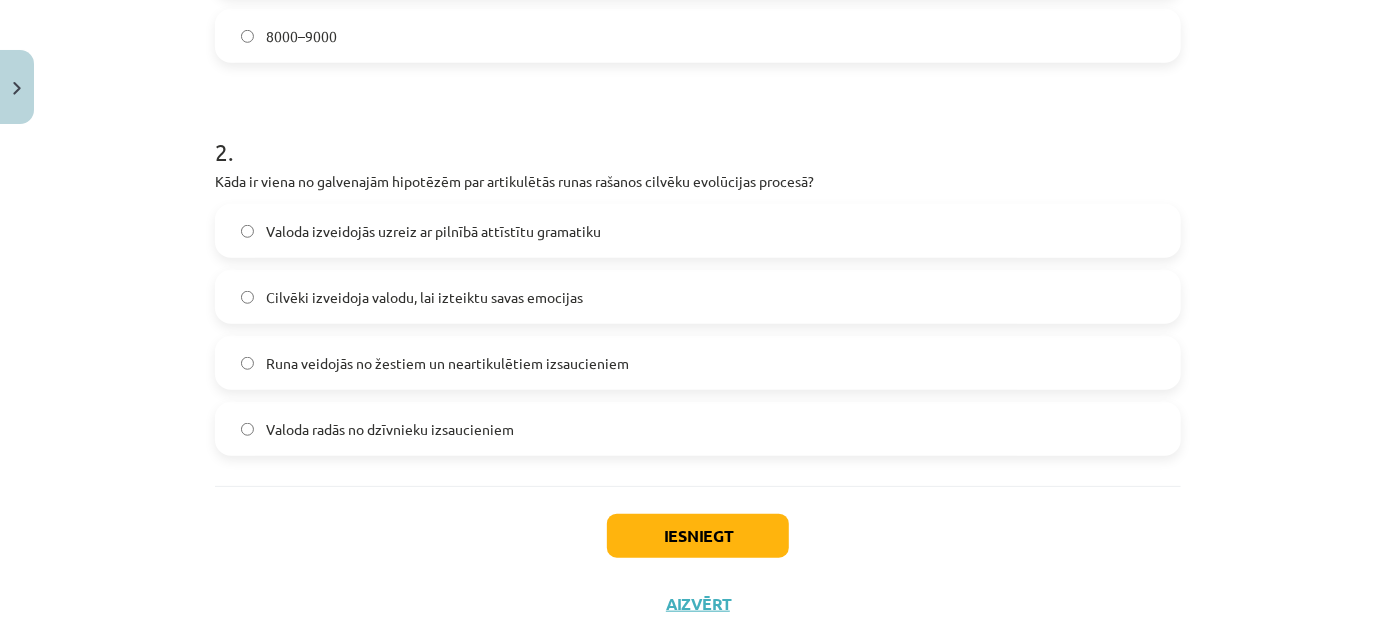 scroll, scrollTop: 736, scrollLeft: 0, axis: vertical 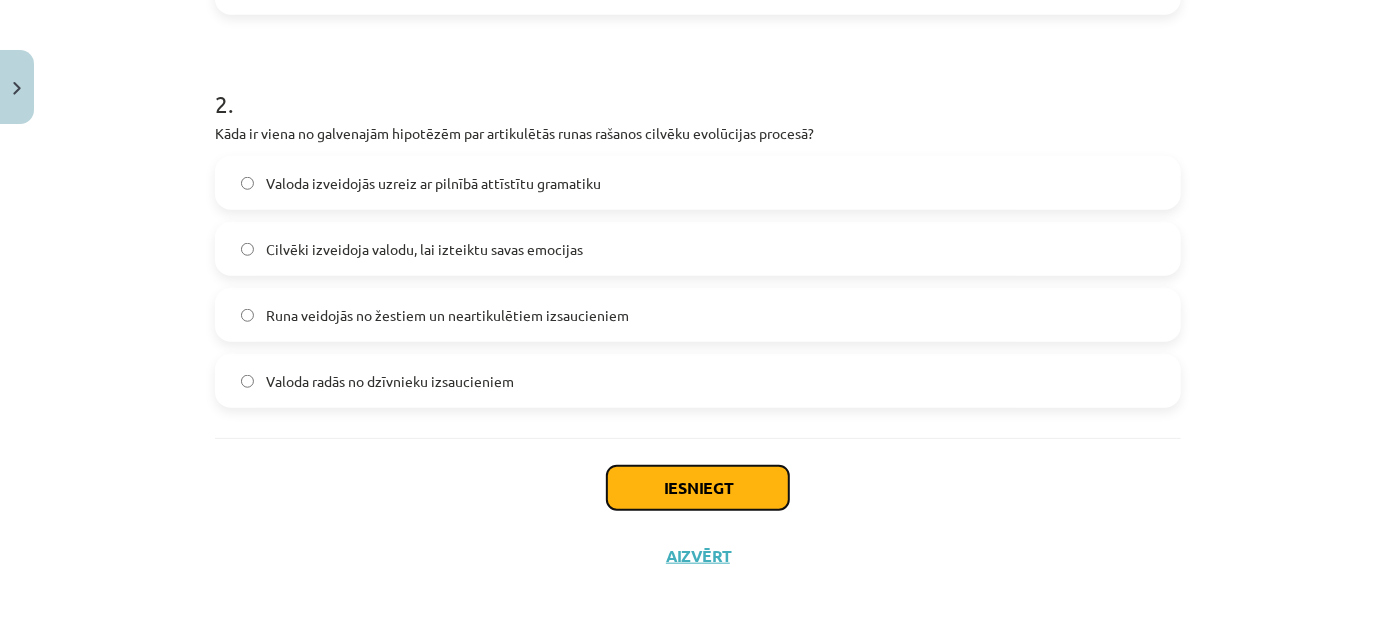 click on "Iesniegt" 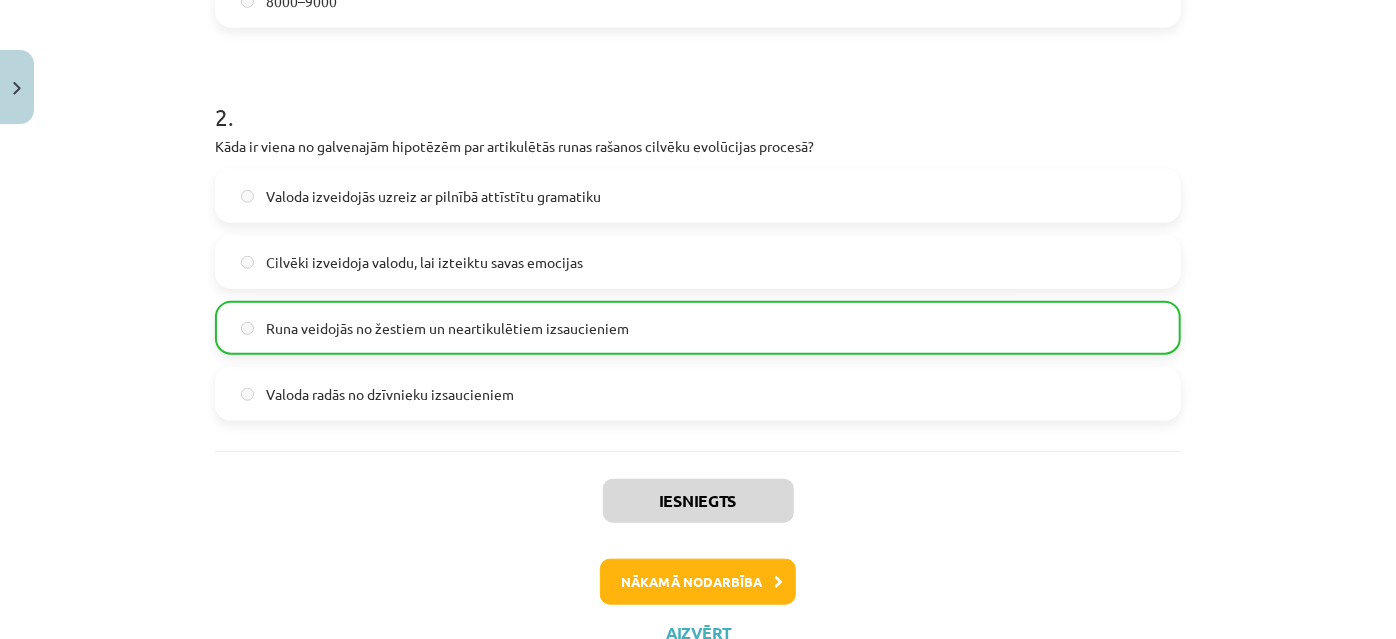 scroll, scrollTop: 798, scrollLeft: 0, axis: vertical 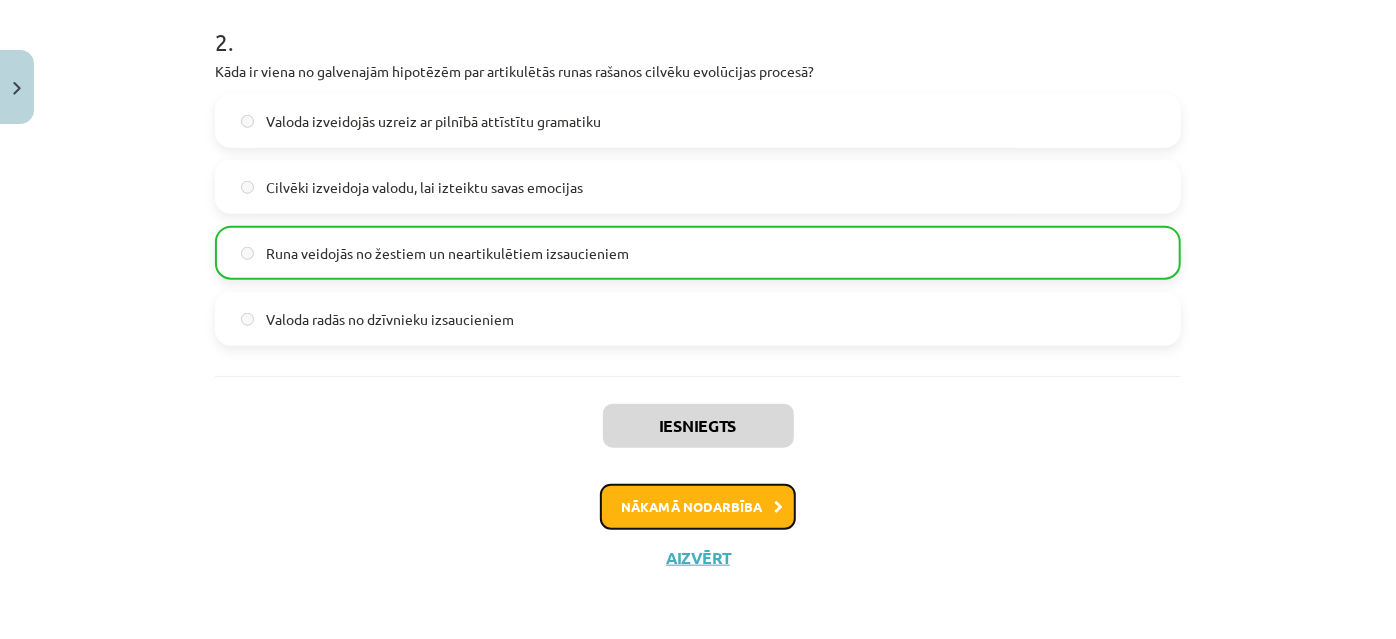 click on "Nākamā nodarbība" 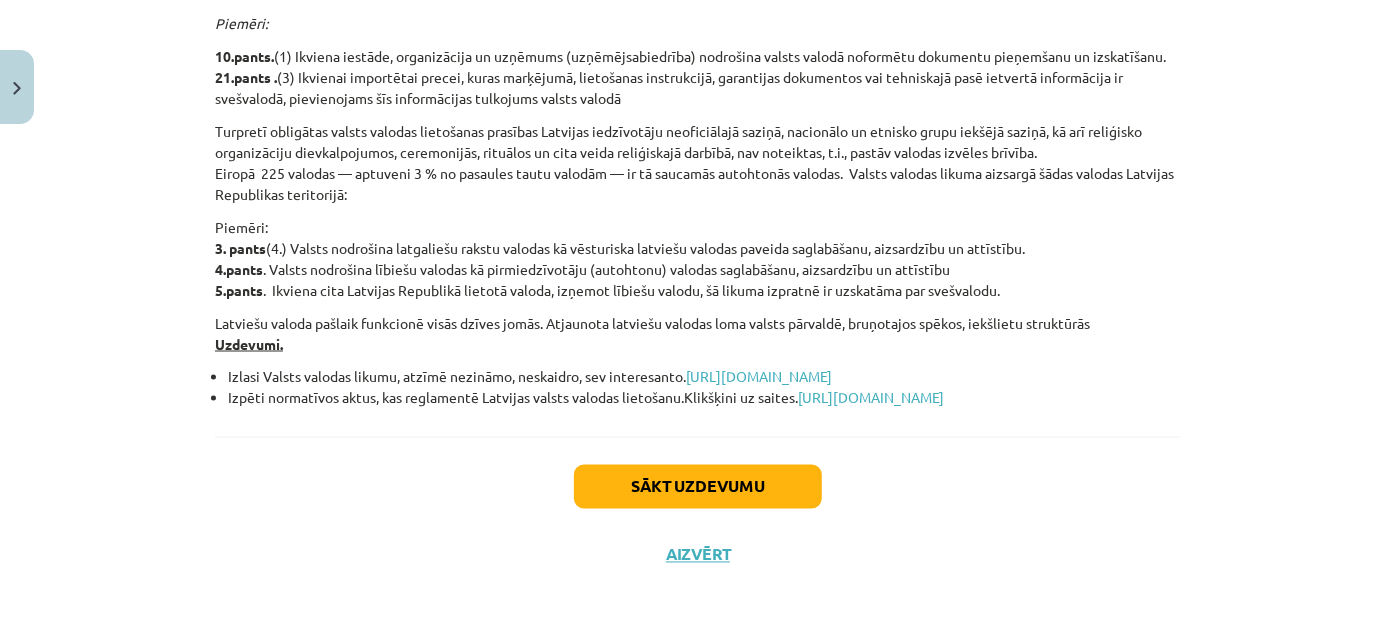 scroll, scrollTop: 1571, scrollLeft: 0, axis: vertical 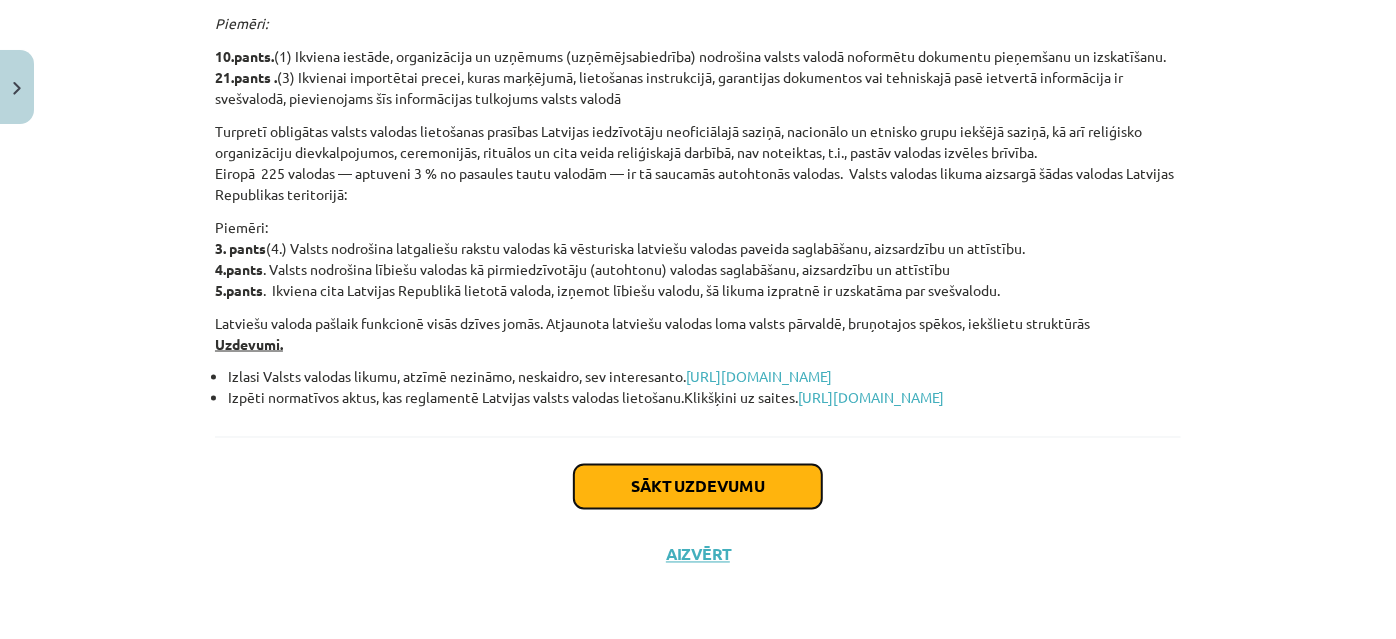 click on "Sākt uzdevumu" 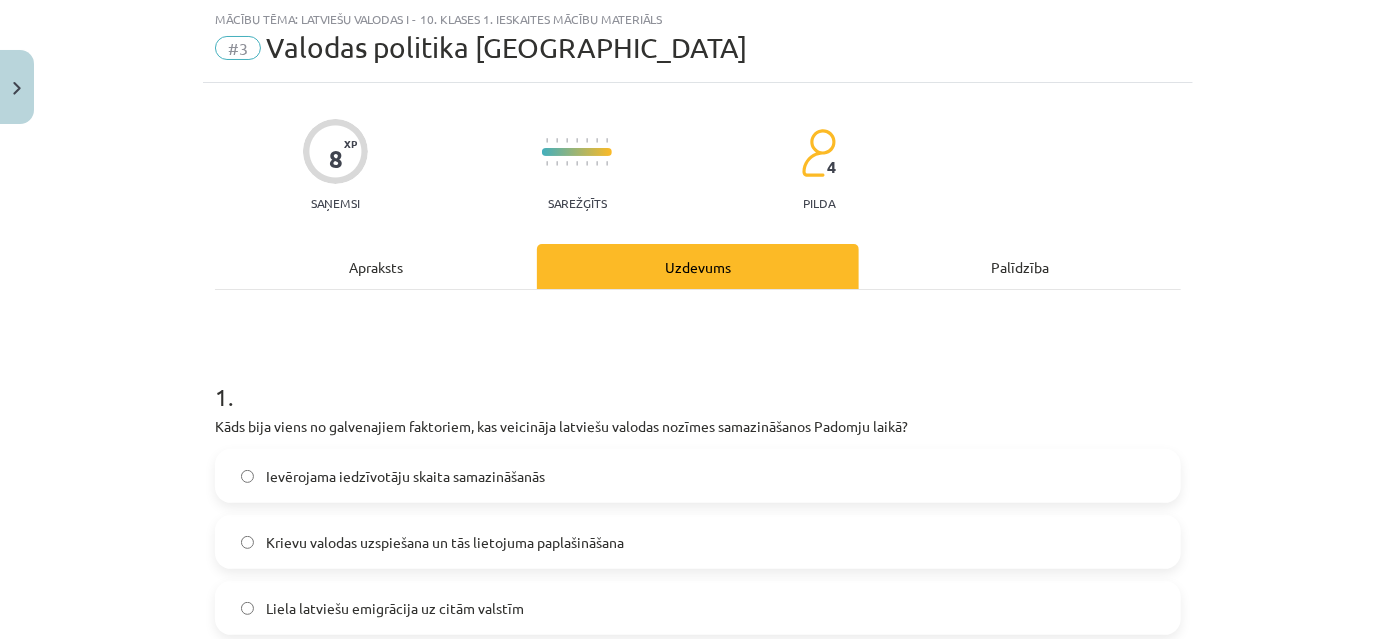 scroll, scrollTop: 141, scrollLeft: 0, axis: vertical 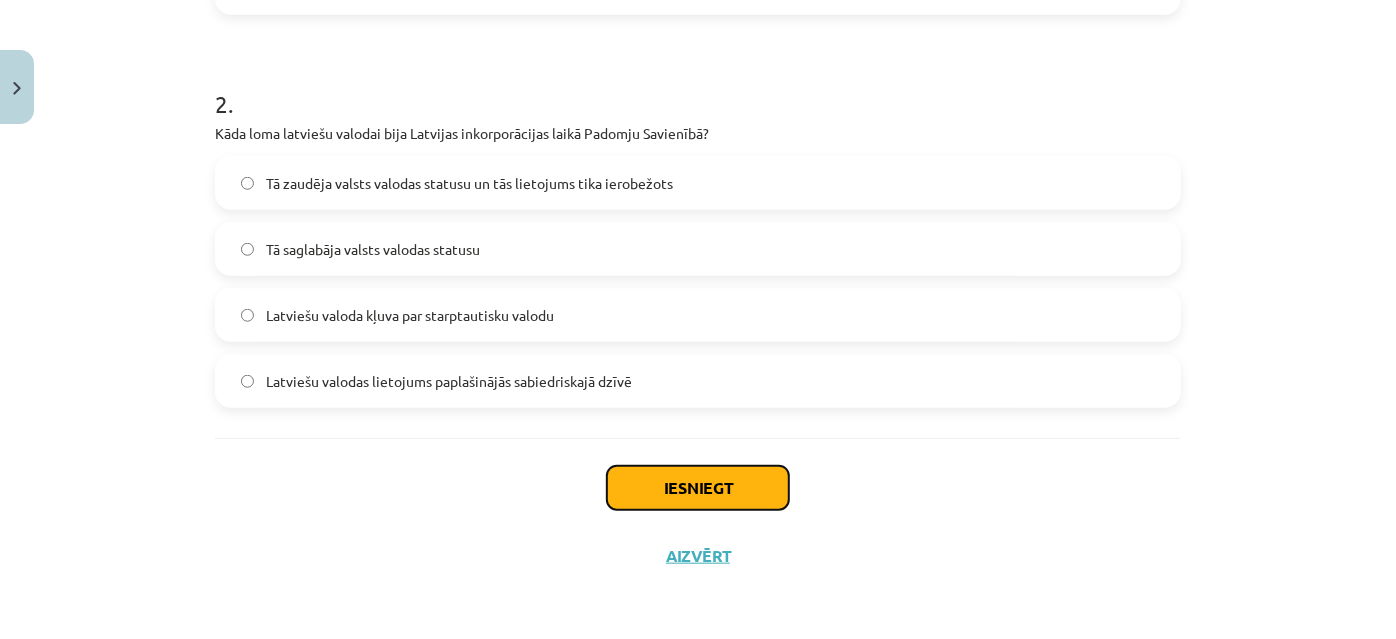 click on "Iesniegt" 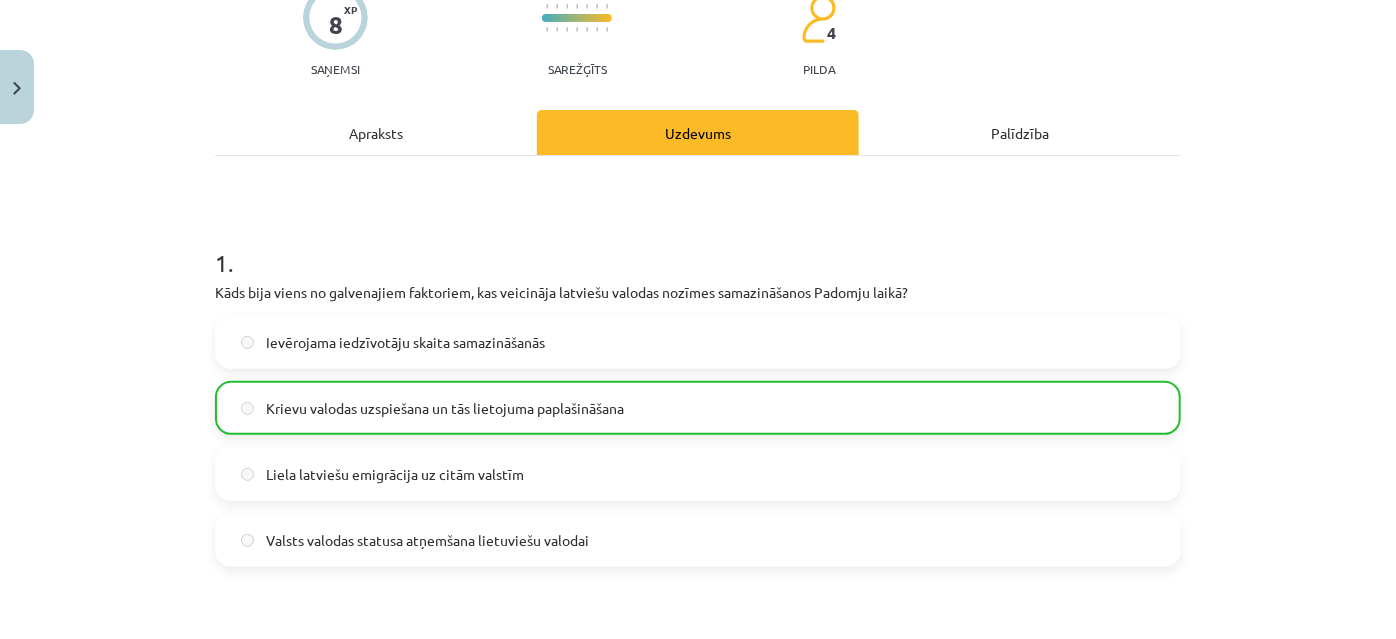 scroll, scrollTop: 0, scrollLeft: 0, axis: both 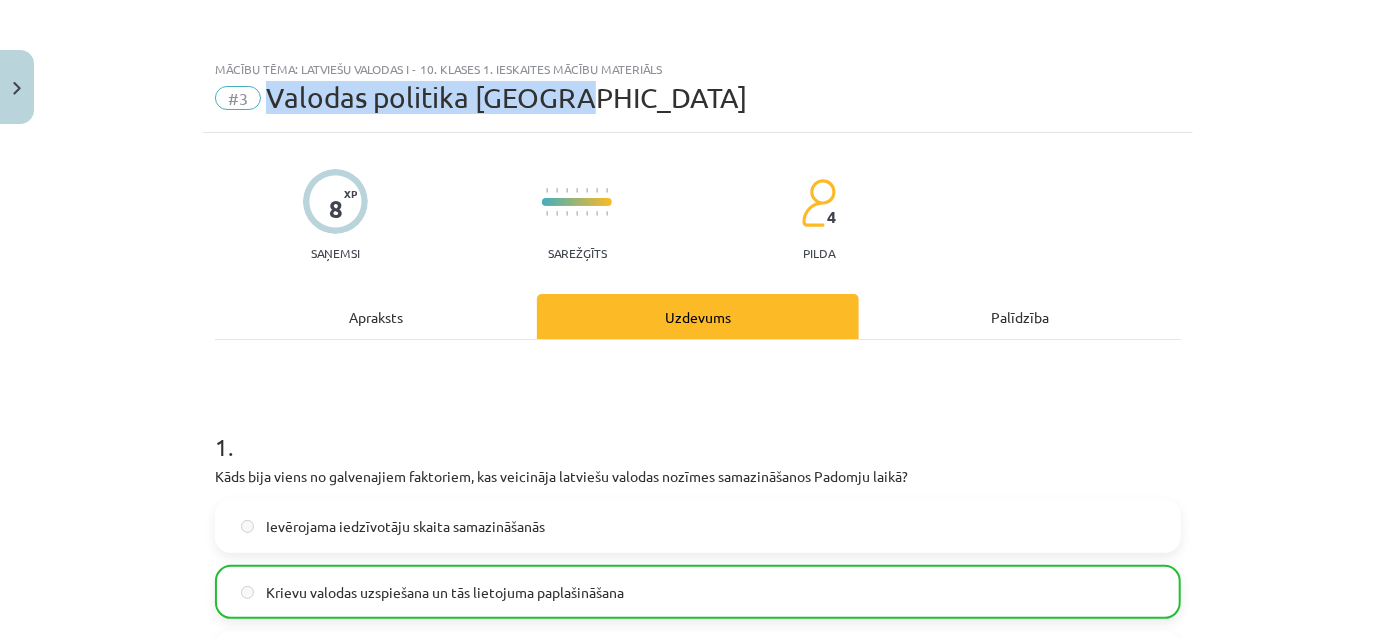 drag, startPoint x: 553, startPoint y: 105, endPoint x: 266, endPoint y: 98, distance: 287.08536 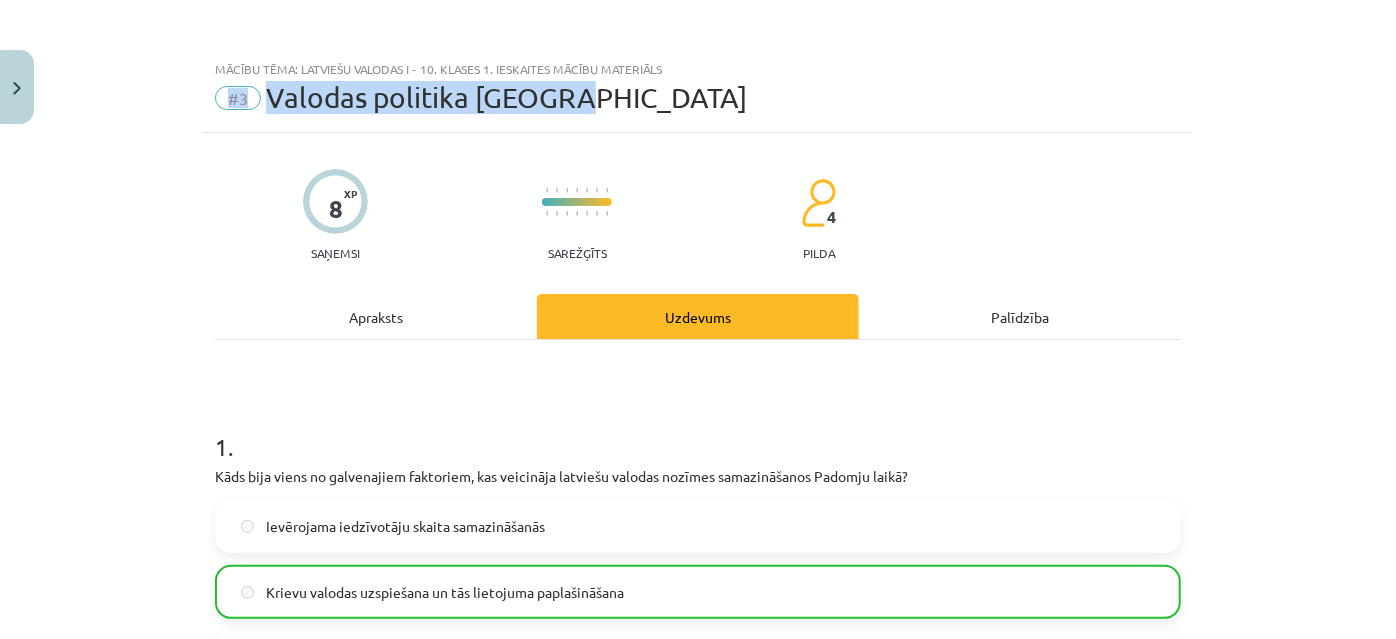 drag, startPoint x: 570, startPoint y: 100, endPoint x: 201, endPoint y: 103, distance: 369.0122 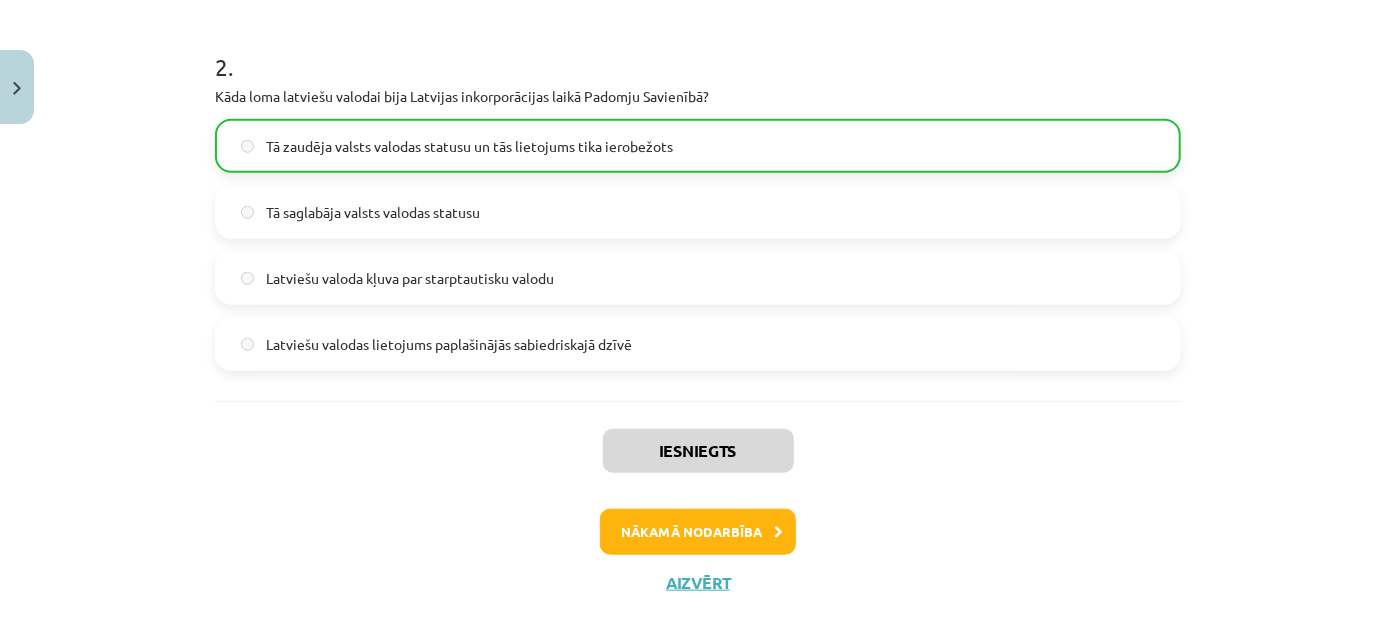 scroll, scrollTop: 798, scrollLeft: 0, axis: vertical 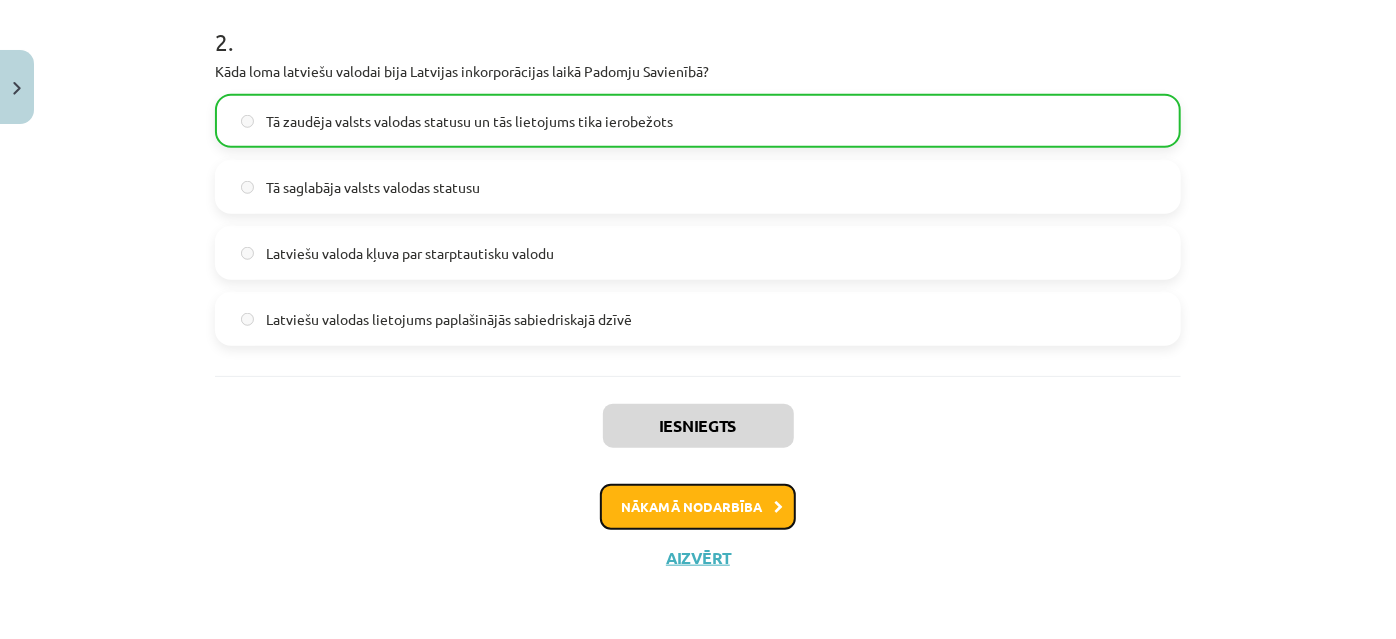 click on "Nākamā nodarbība" 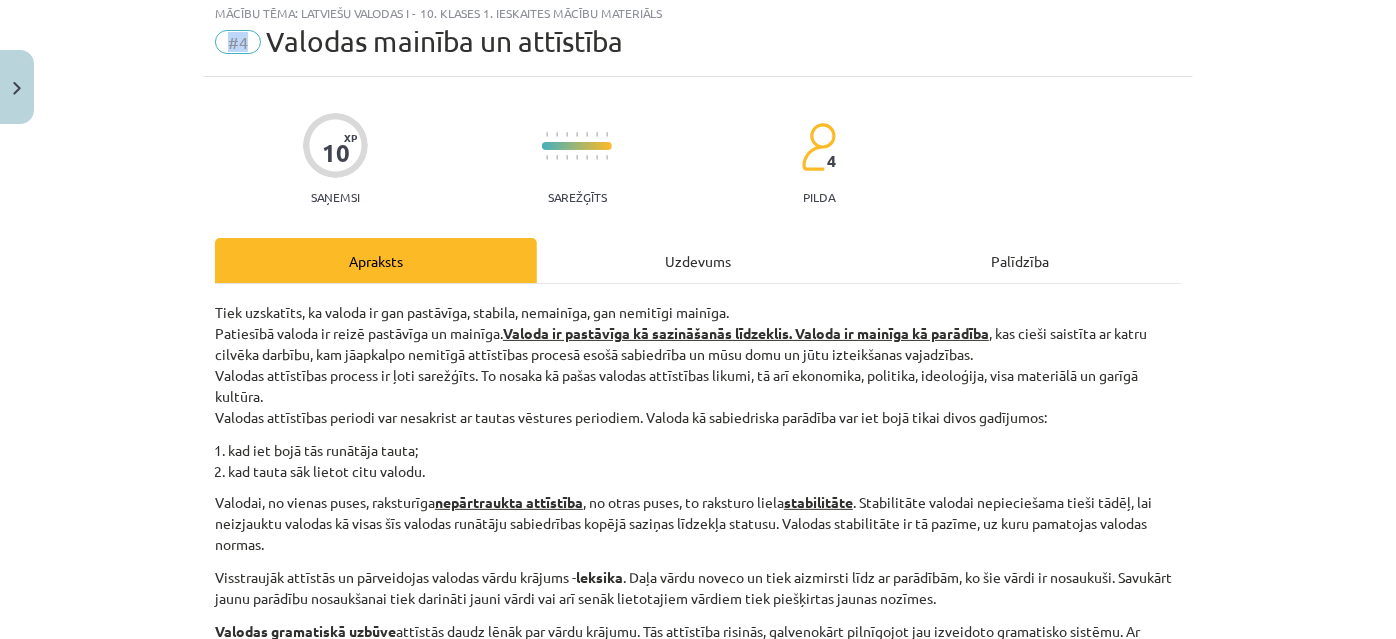 scroll, scrollTop: 50, scrollLeft: 0, axis: vertical 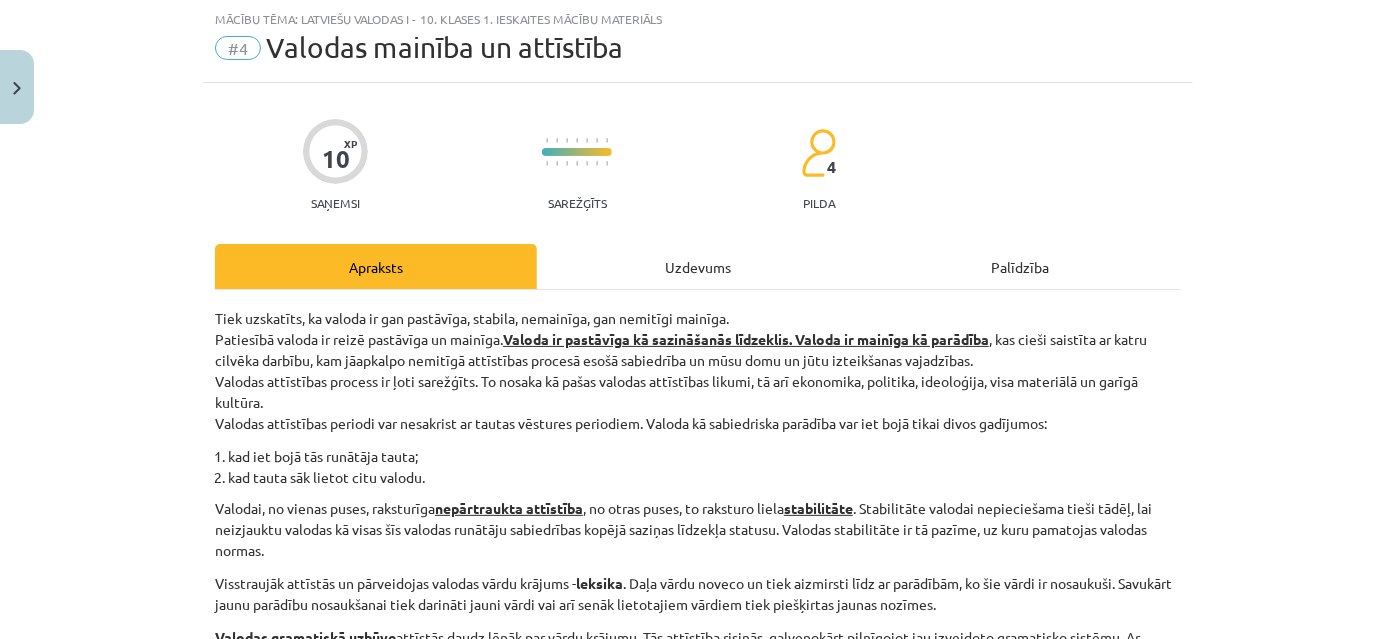 click on "kad iet bojā tās runātāja tauta;" 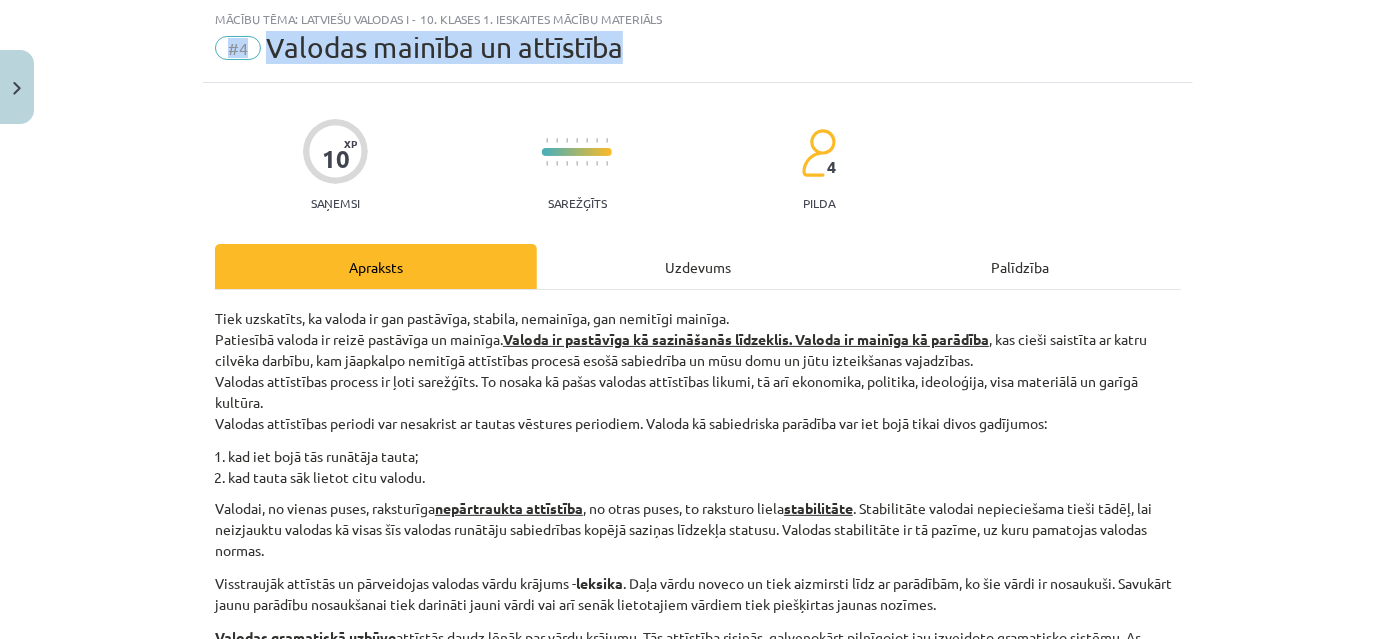 drag, startPoint x: 621, startPoint y: 48, endPoint x: 216, endPoint y: 34, distance: 405.2419 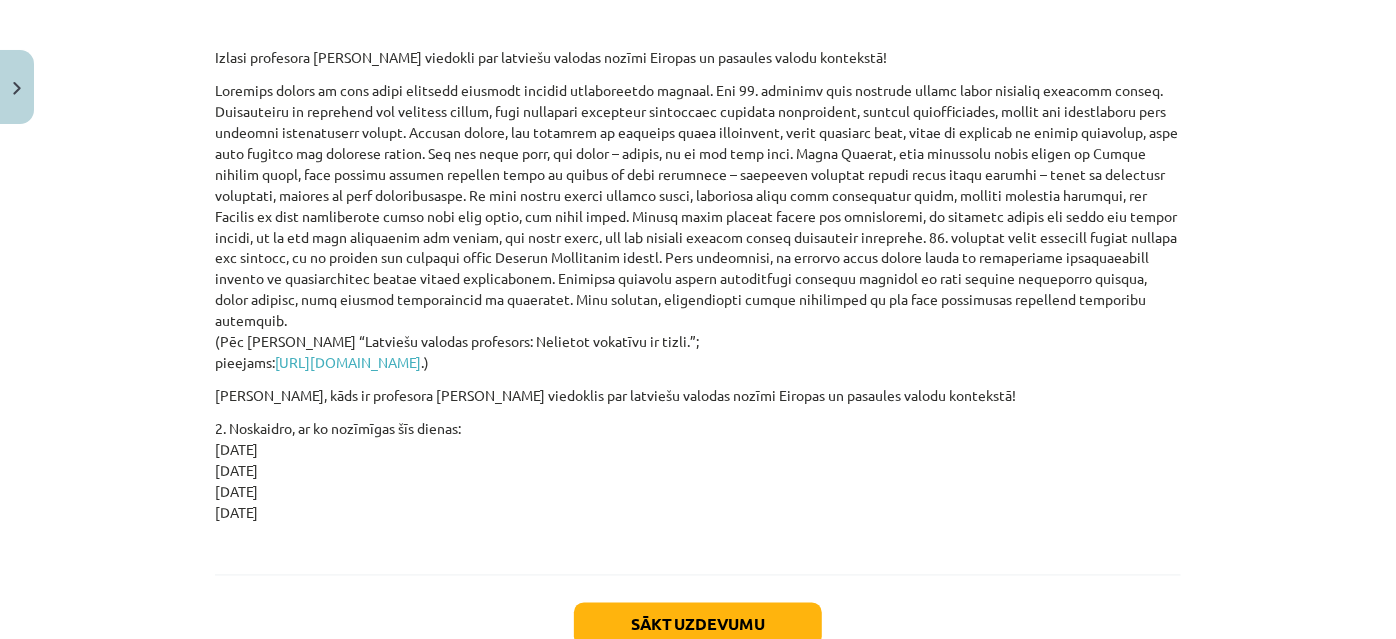 scroll, scrollTop: 5777, scrollLeft: 0, axis: vertical 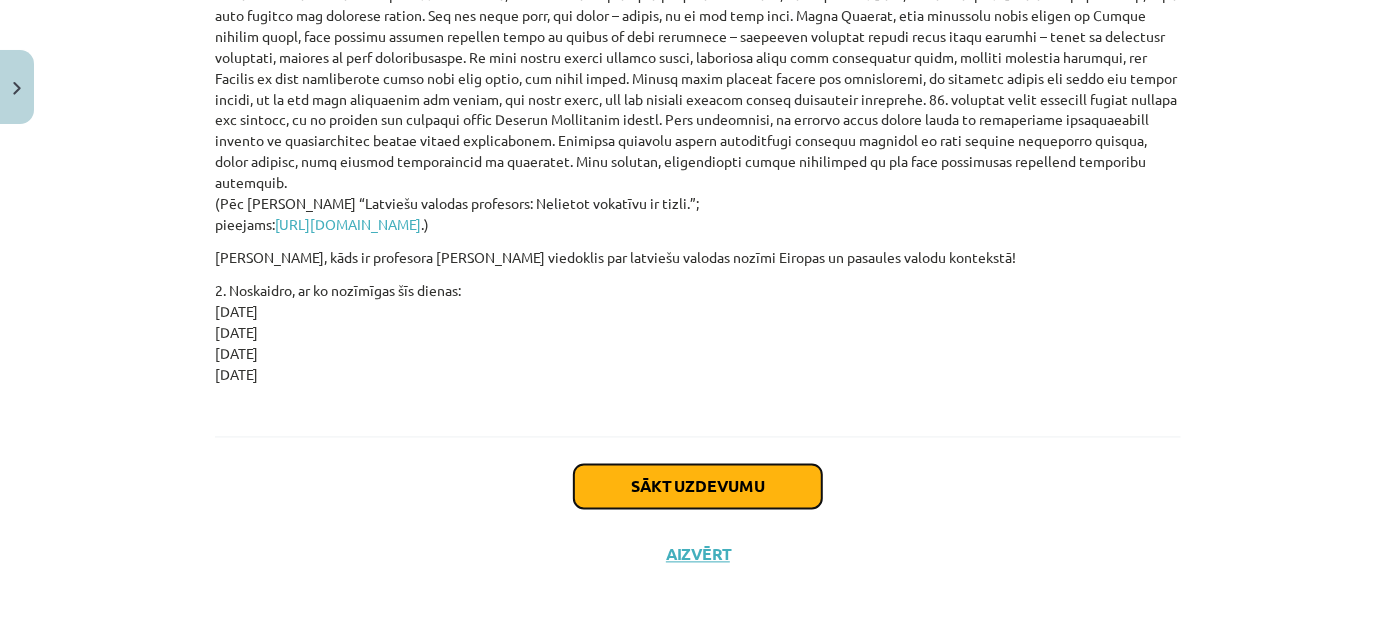click on "Sākt uzdevumu" 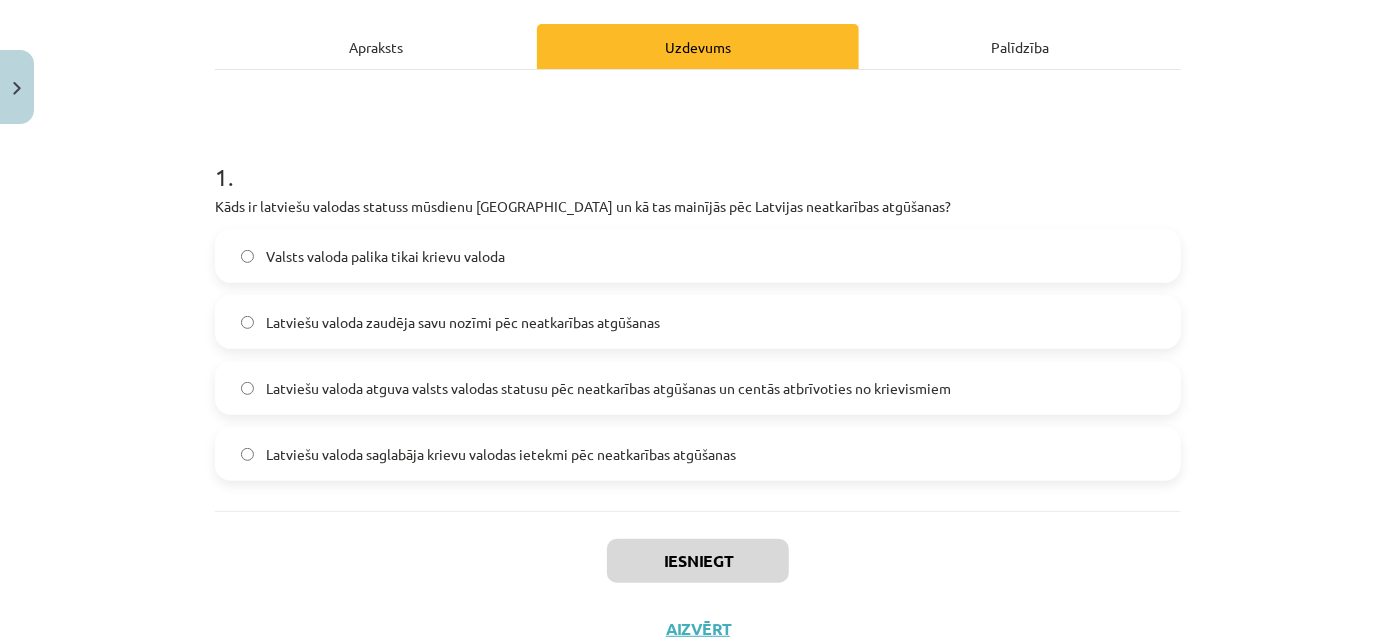 scroll, scrollTop: 322, scrollLeft: 0, axis: vertical 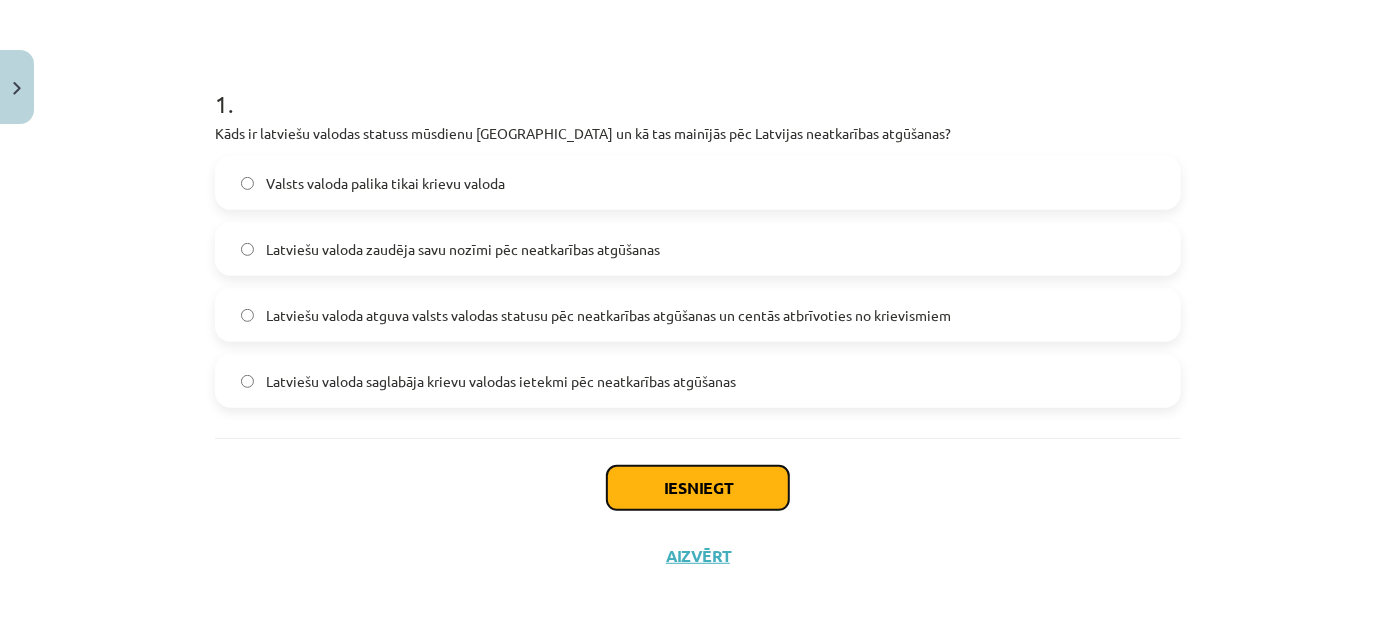 click on "Iesniegt" 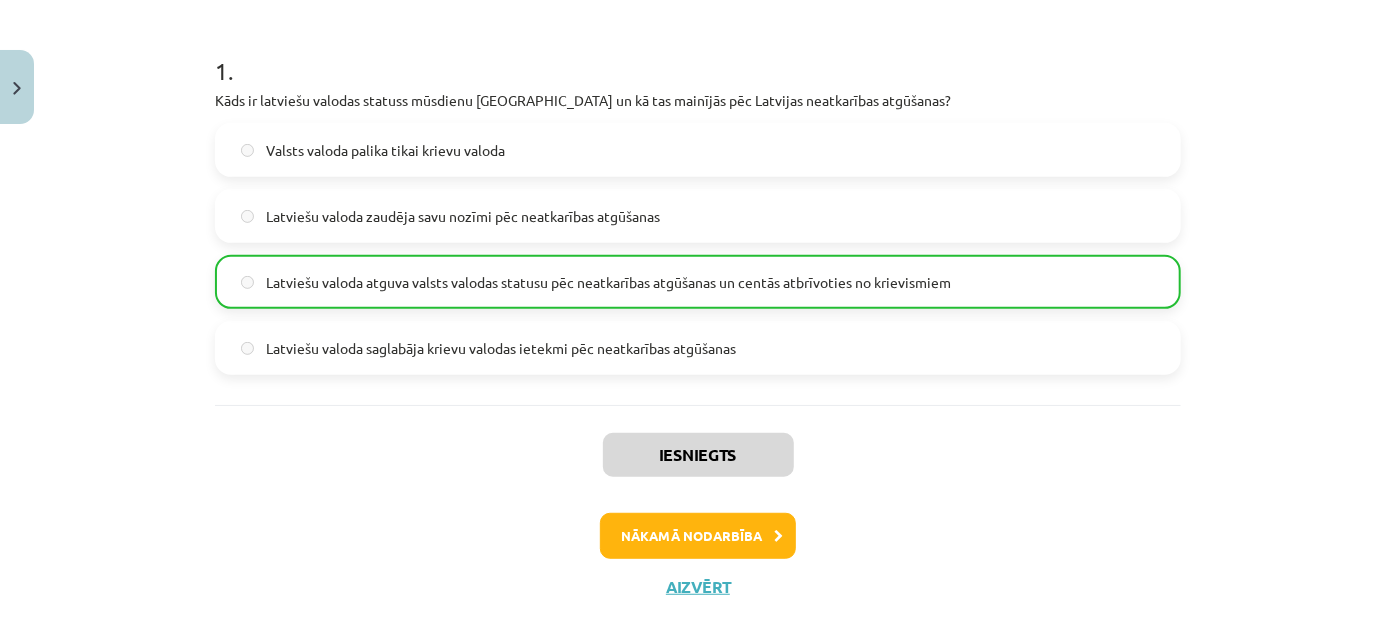 scroll, scrollTop: 405, scrollLeft: 0, axis: vertical 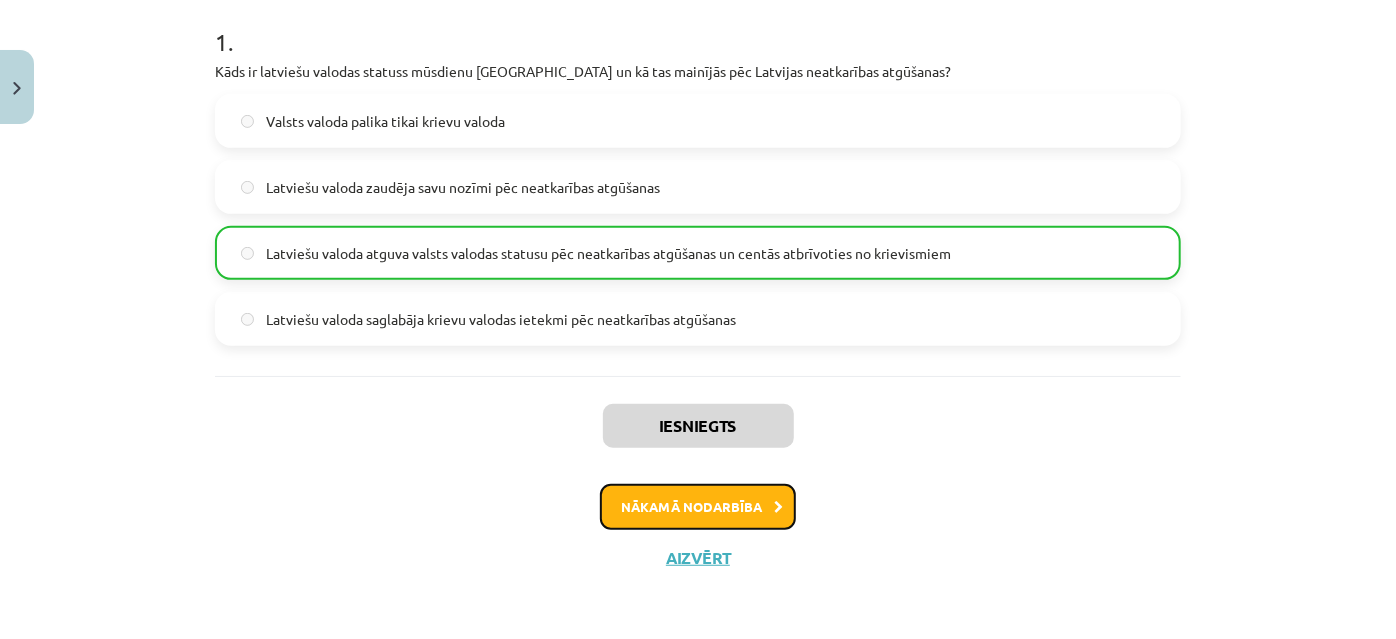 click on "Nākamā nodarbība" 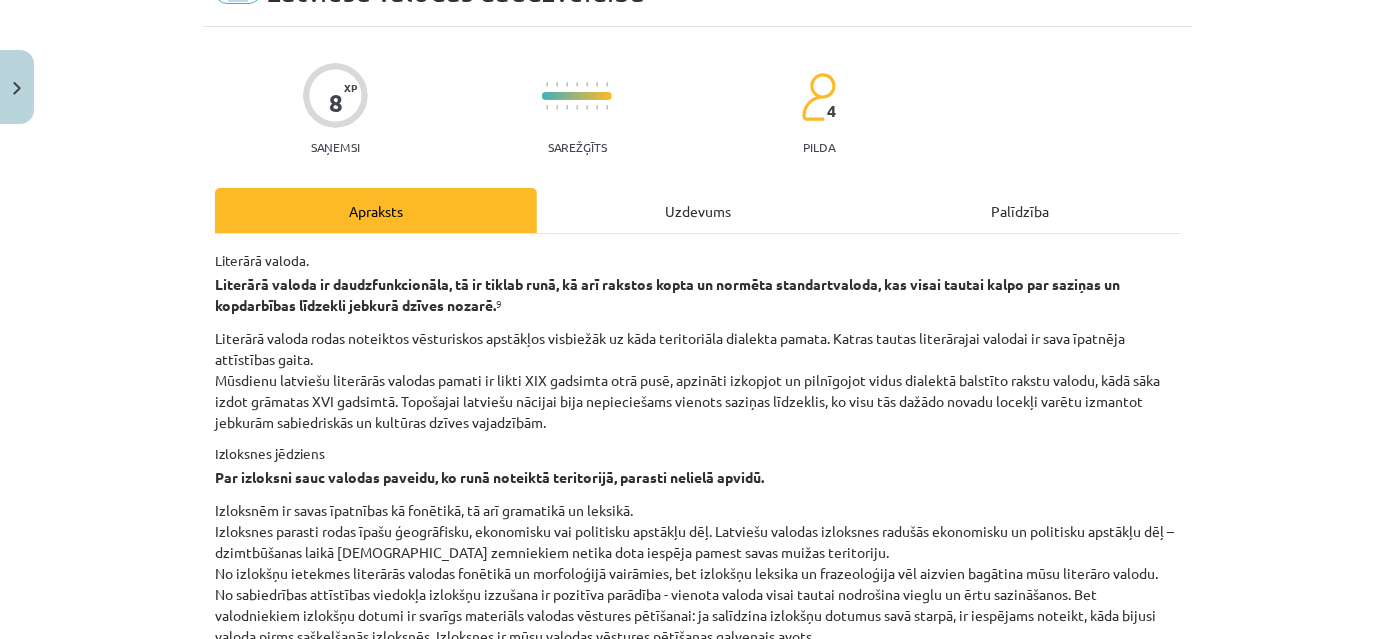 scroll, scrollTop: 50, scrollLeft: 0, axis: vertical 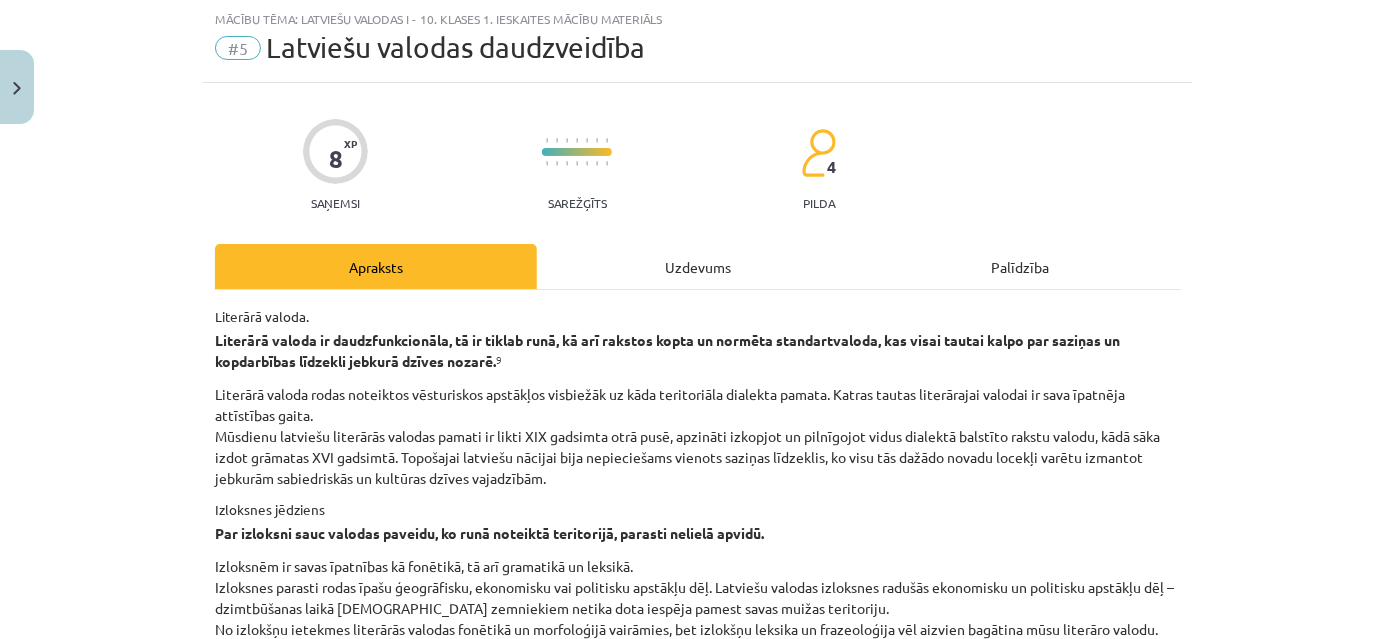 click on "Literārā valoda rodas noteiktos vēsturiskos apstākļos visbiežāk uz kāda teritoriāla dialekta pamata. Katras tautas literārajai valodai ir sava īpatnēja attīstības gaita.
Mūsdienu latviešu literārās valodas pamati ir likti XIX gadsimta otrā pusē, apzināti izkopjot un pilnīgojot vidus dialektā balstīto rakstu valodu, kādā sāka izdot grāmatas XVI gadsimtā. Topošajai latviešu nācijai bija nepieciešams vienots saziņas līdzeklis, ko visu tās dažādo novadu locekļi varētu izmantot jebkurām sabiedriskās un kultūras dzīves vajadzībām." 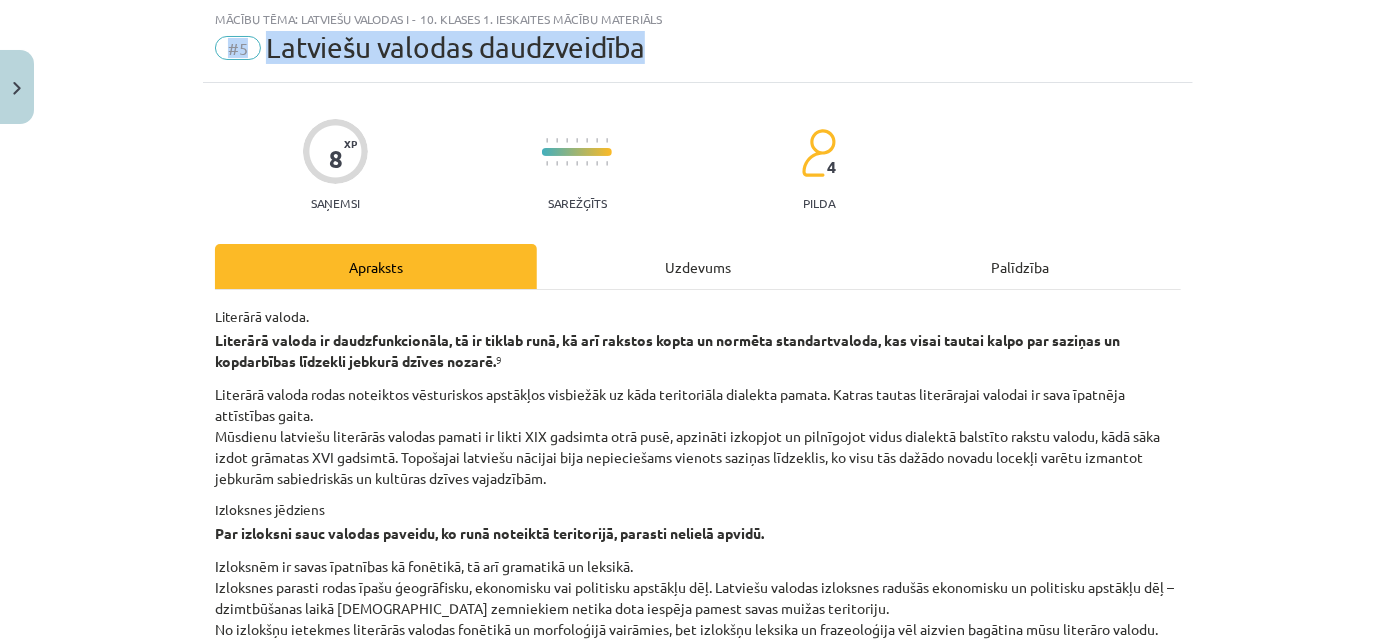 drag, startPoint x: 206, startPoint y: 38, endPoint x: 664, endPoint y: 43, distance: 458.02728 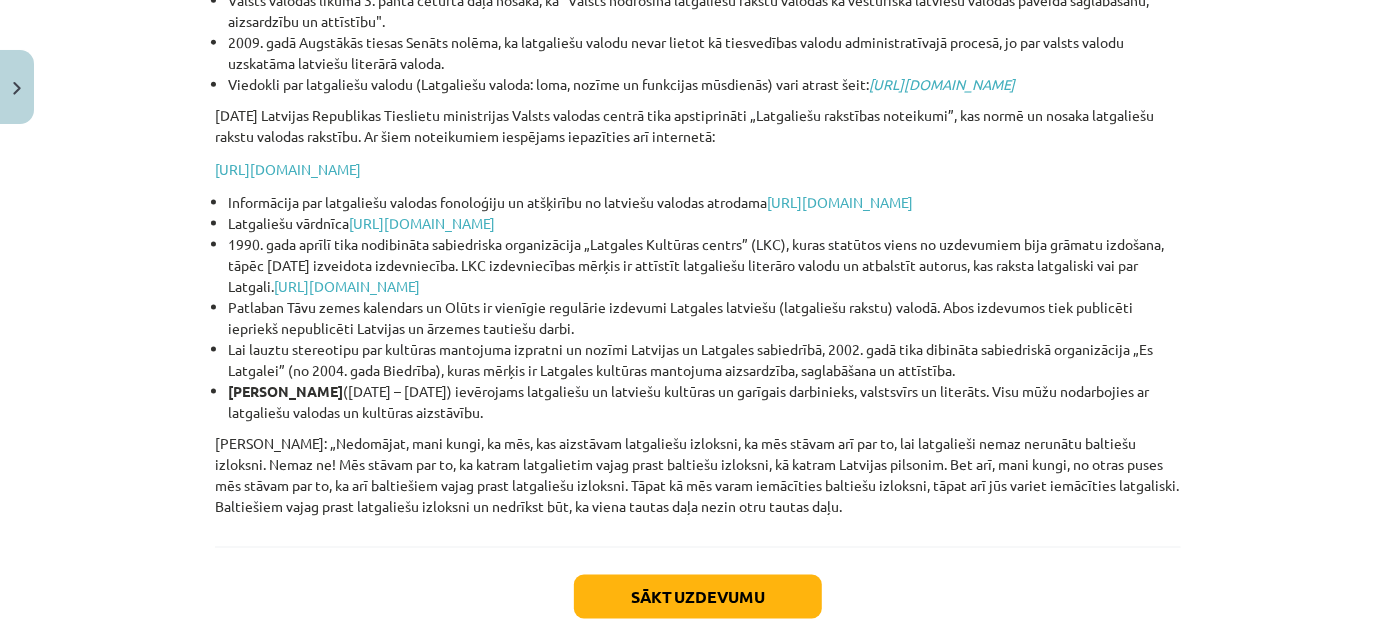 scroll, scrollTop: 5223, scrollLeft: 0, axis: vertical 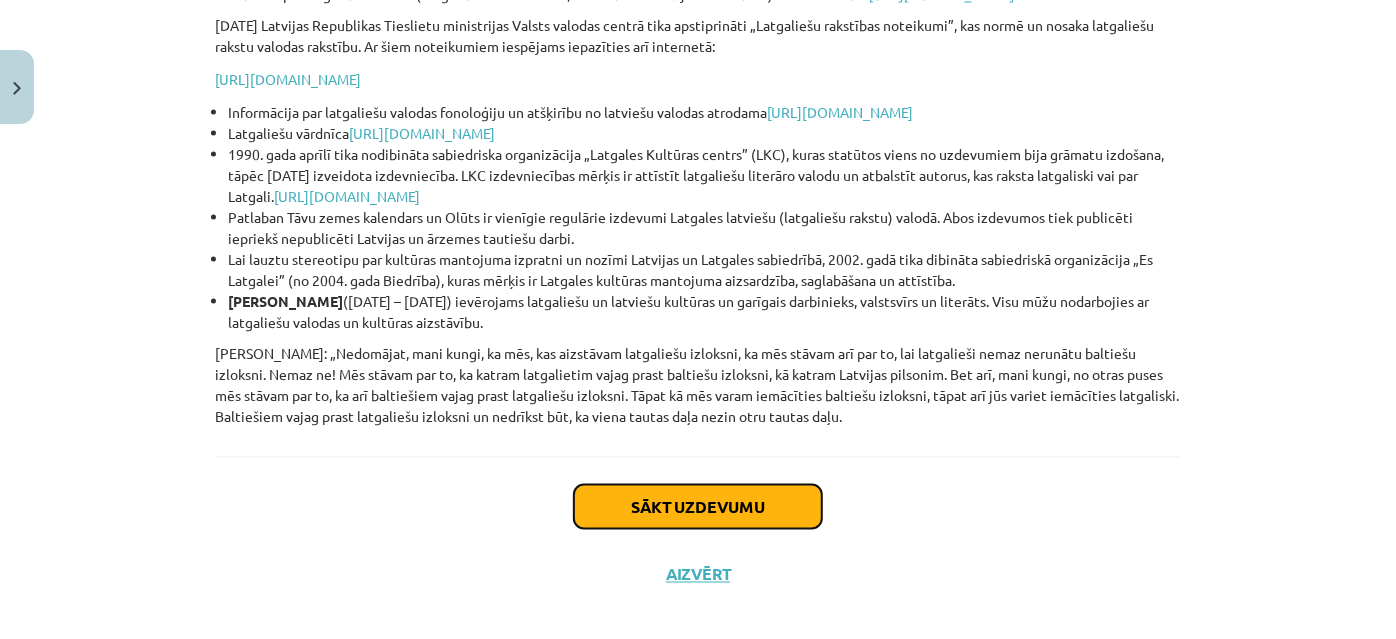 click on "Sākt uzdevumu" 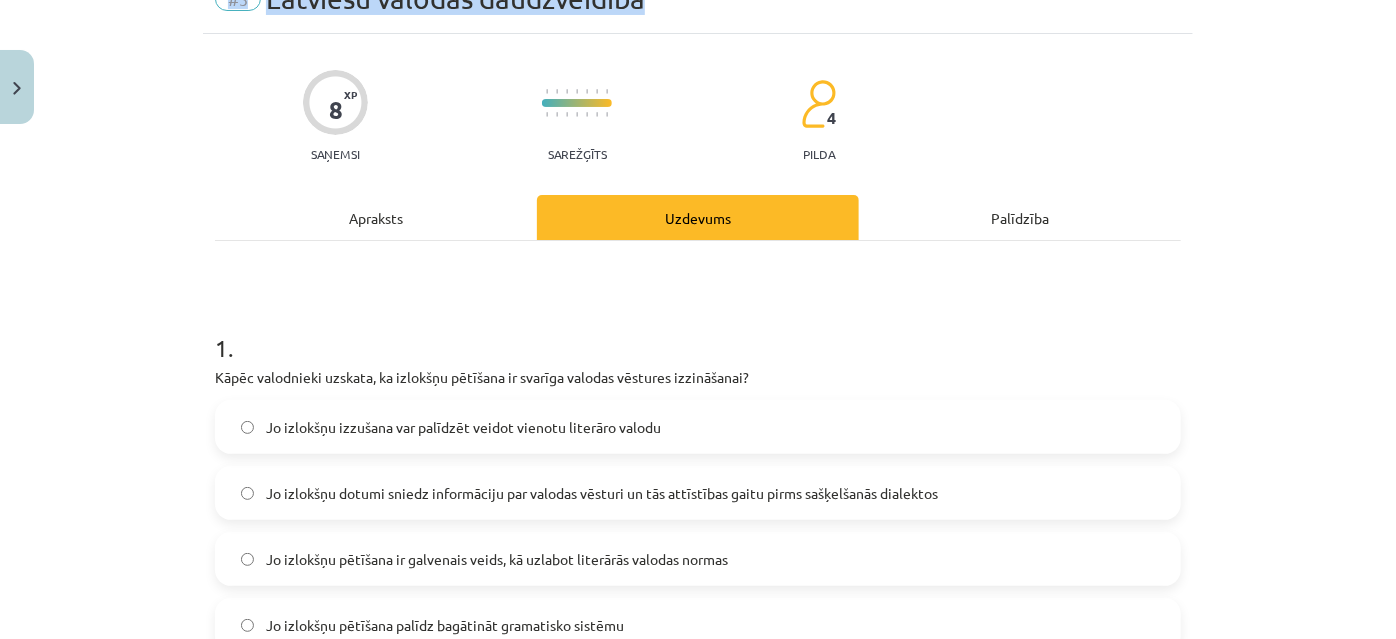 scroll, scrollTop: 141, scrollLeft: 0, axis: vertical 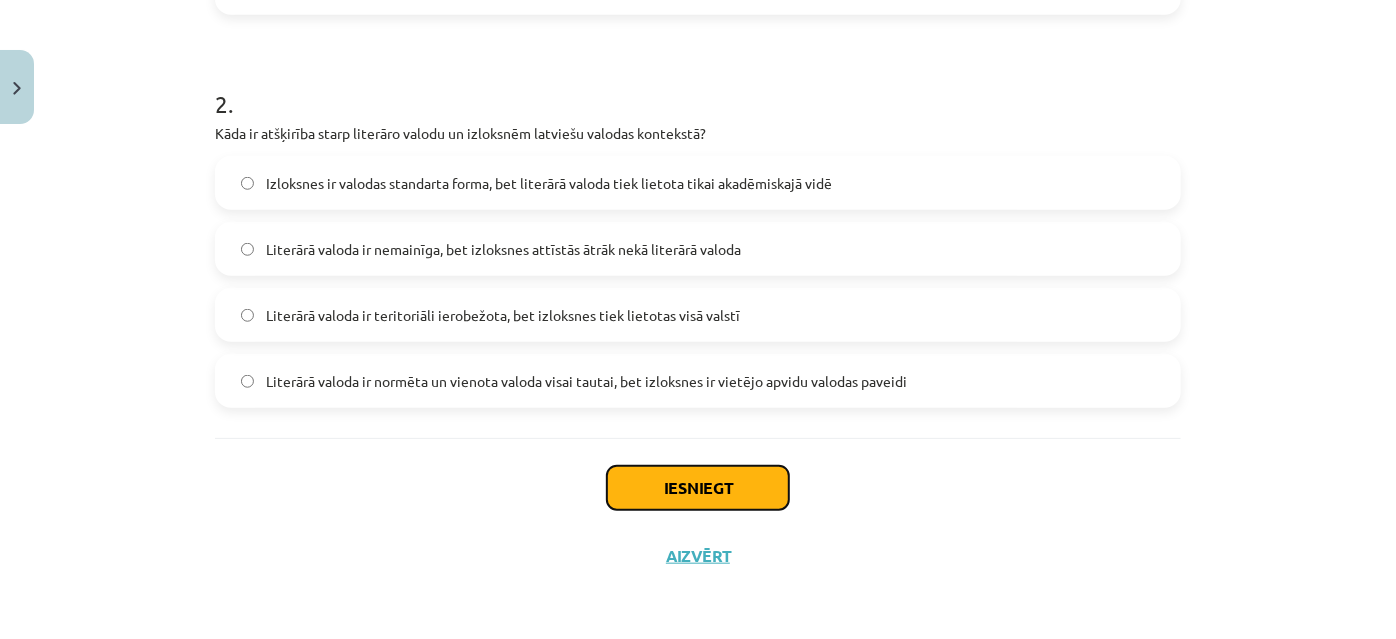 click on "Iesniegt" 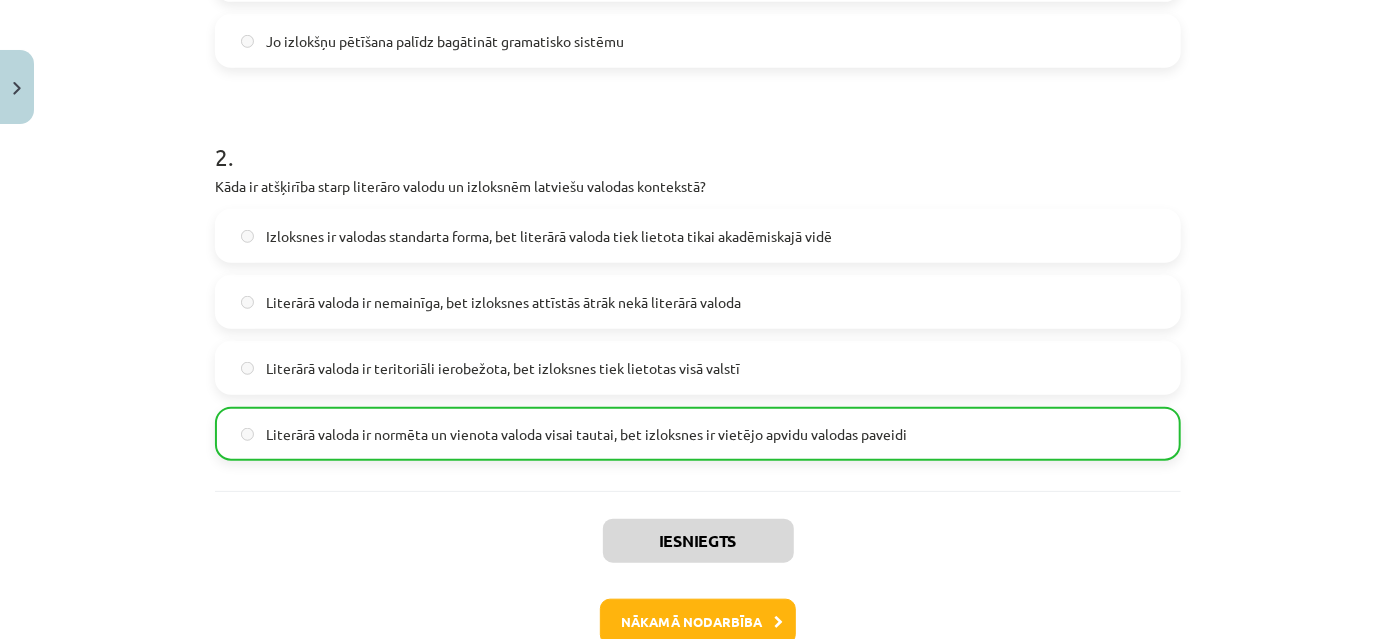 scroll, scrollTop: 798, scrollLeft: 0, axis: vertical 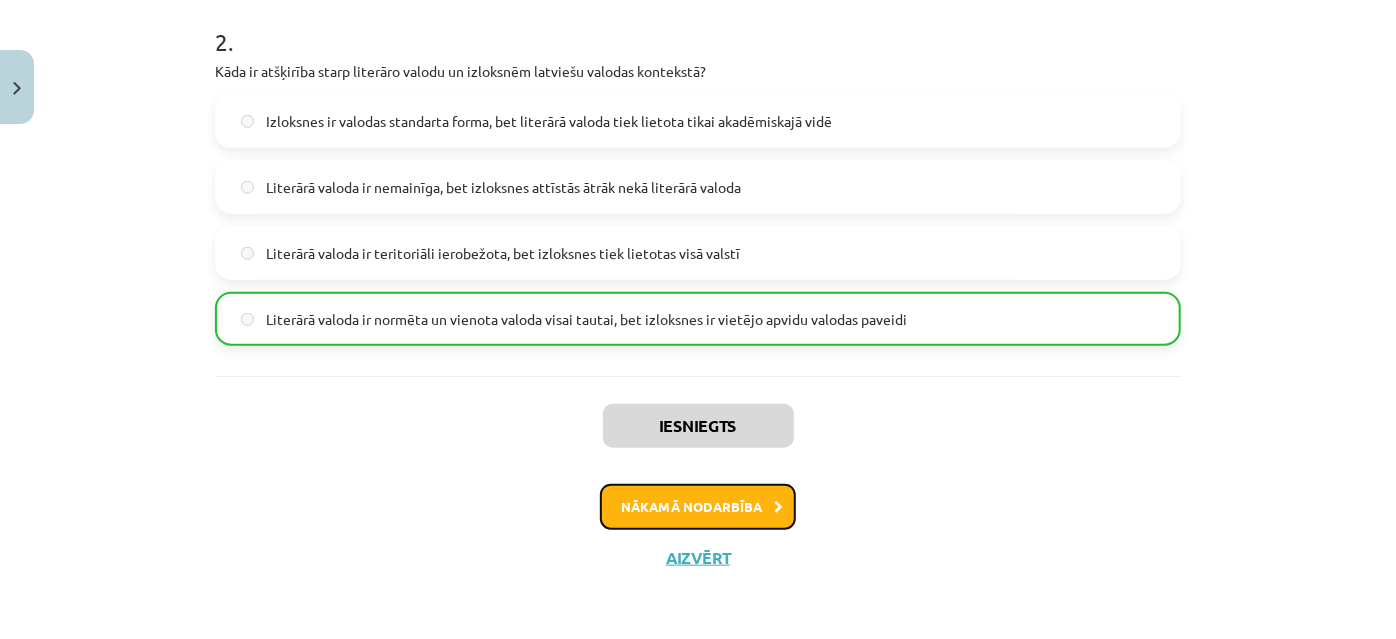 click on "Nākamā nodarbība" 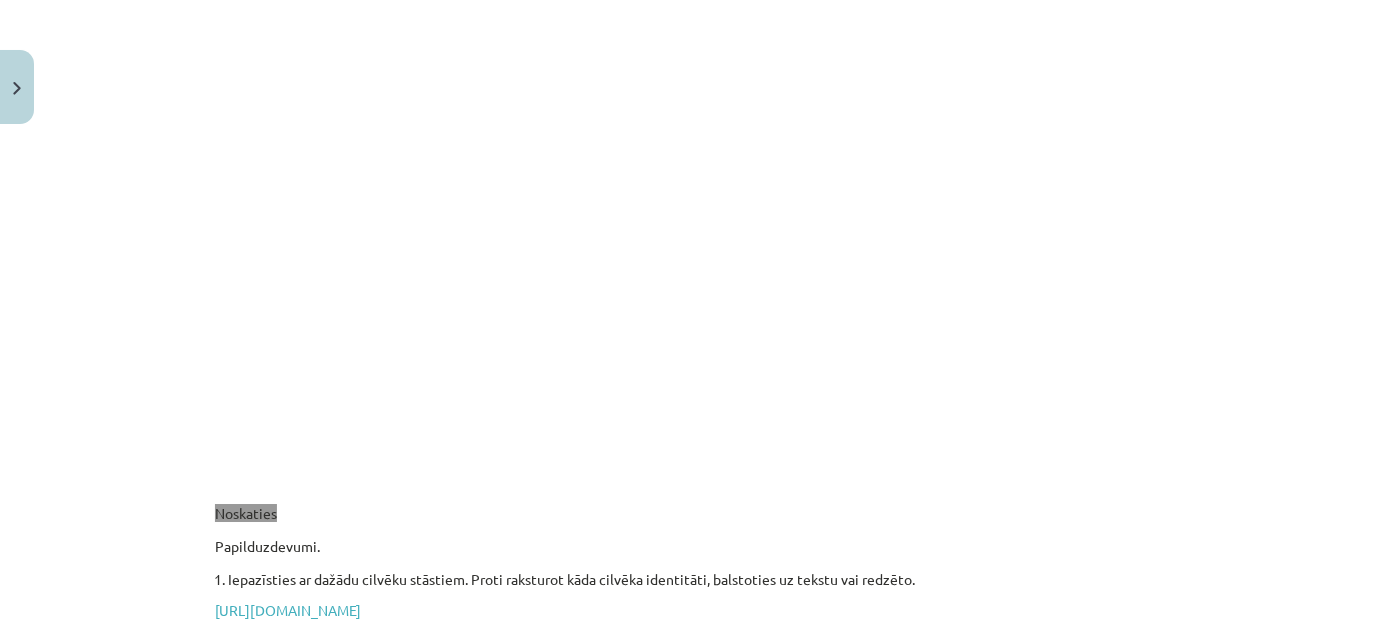 scroll, scrollTop: 3466, scrollLeft: 0, axis: vertical 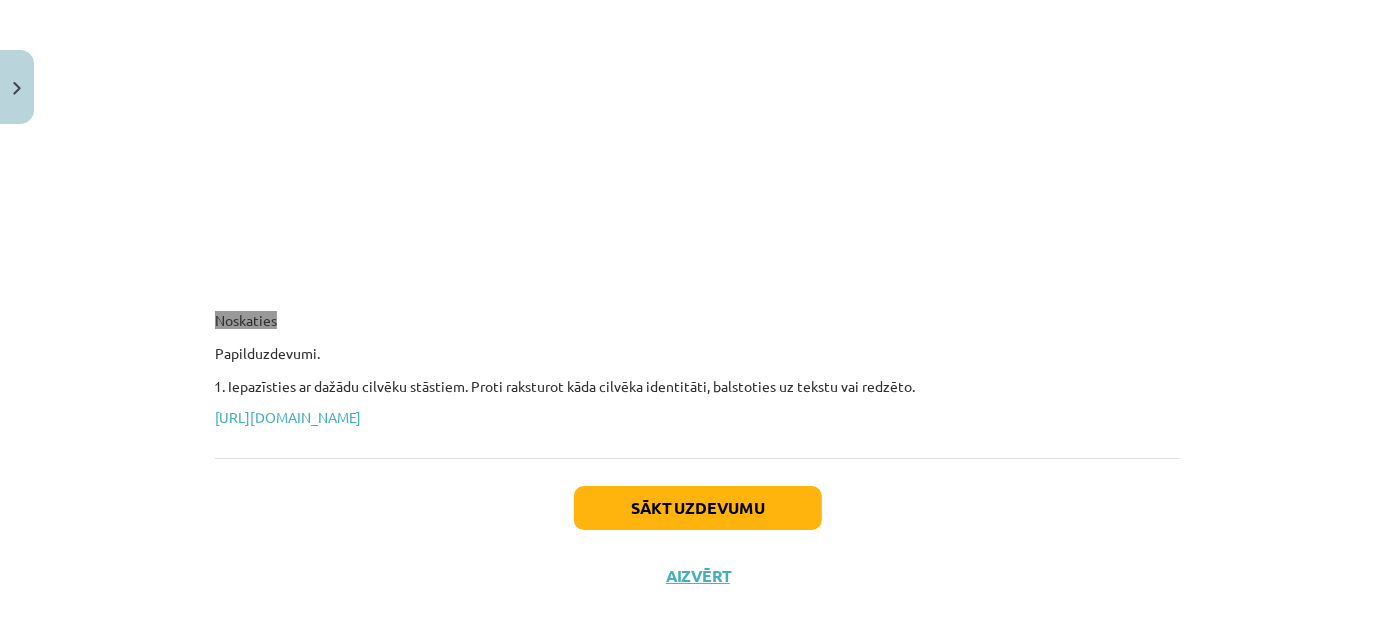 click on "Noskaties" 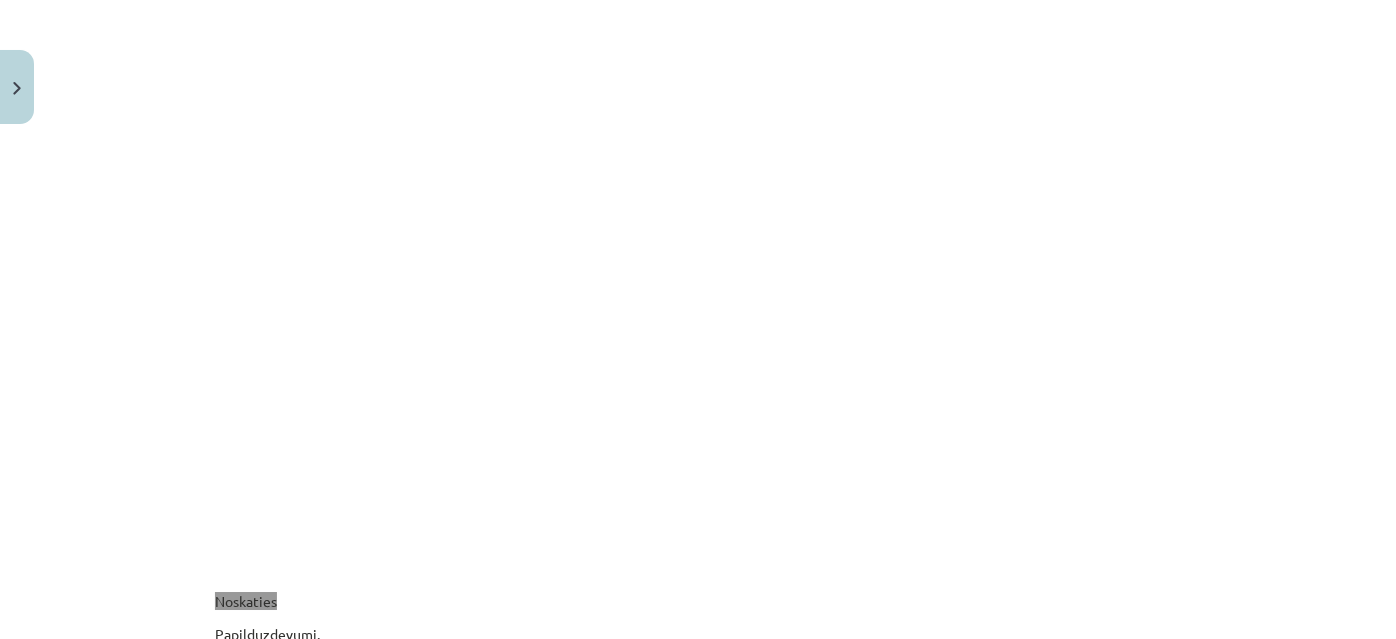 scroll, scrollTop: 3466, scrollLeft: 0, axis: vertical 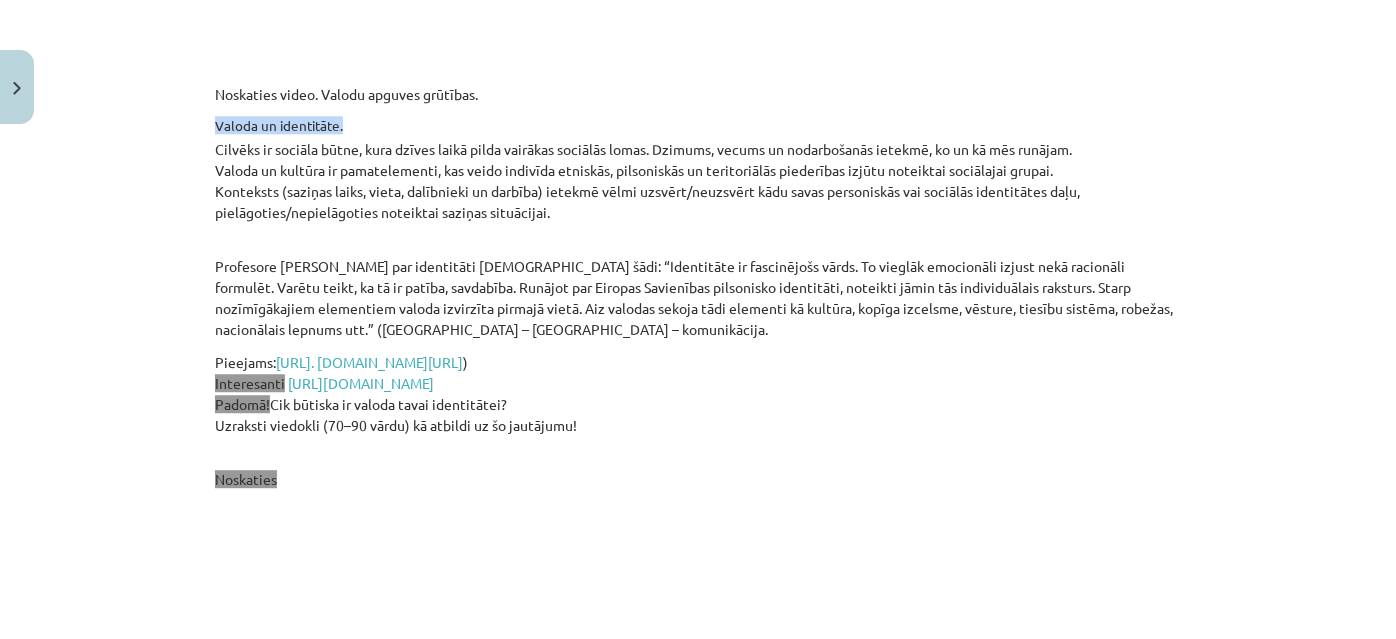 drag, startPoint x: 203, startPoint y: 98, endPoint x: 365, endPoint y: 107, distance: 162.2498 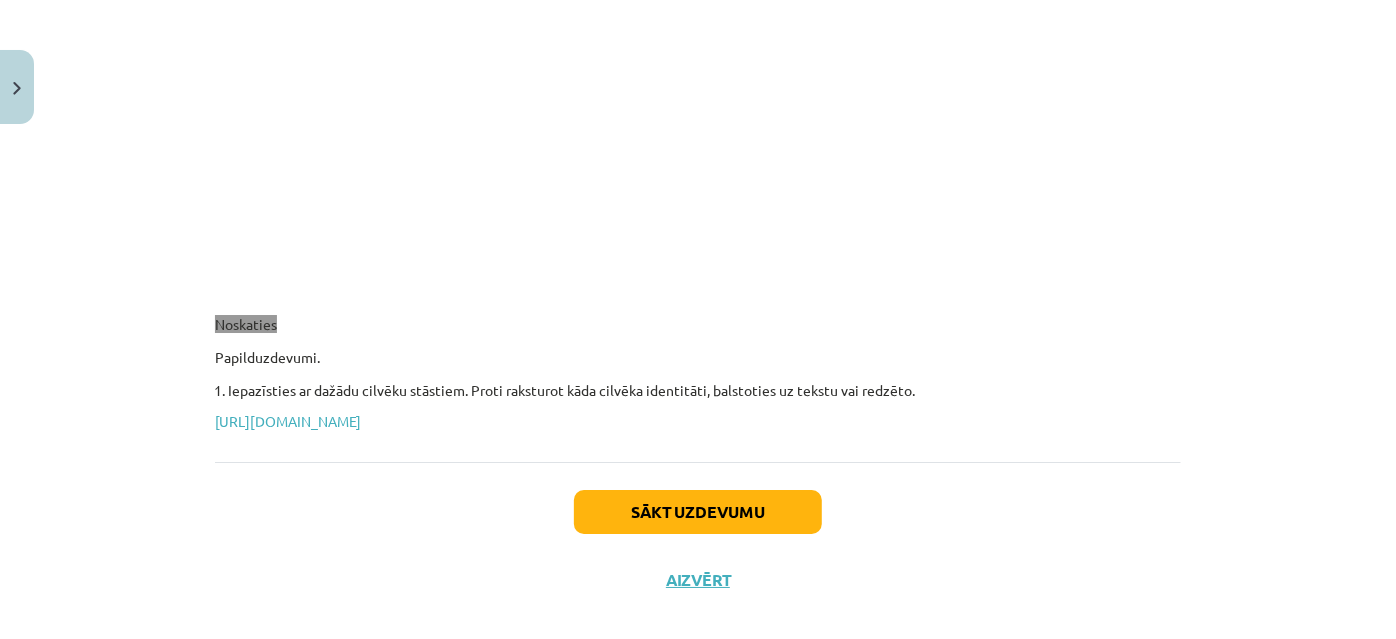 scroll, scrollTop: 3466, scrollLeft: 0, axis: vertical 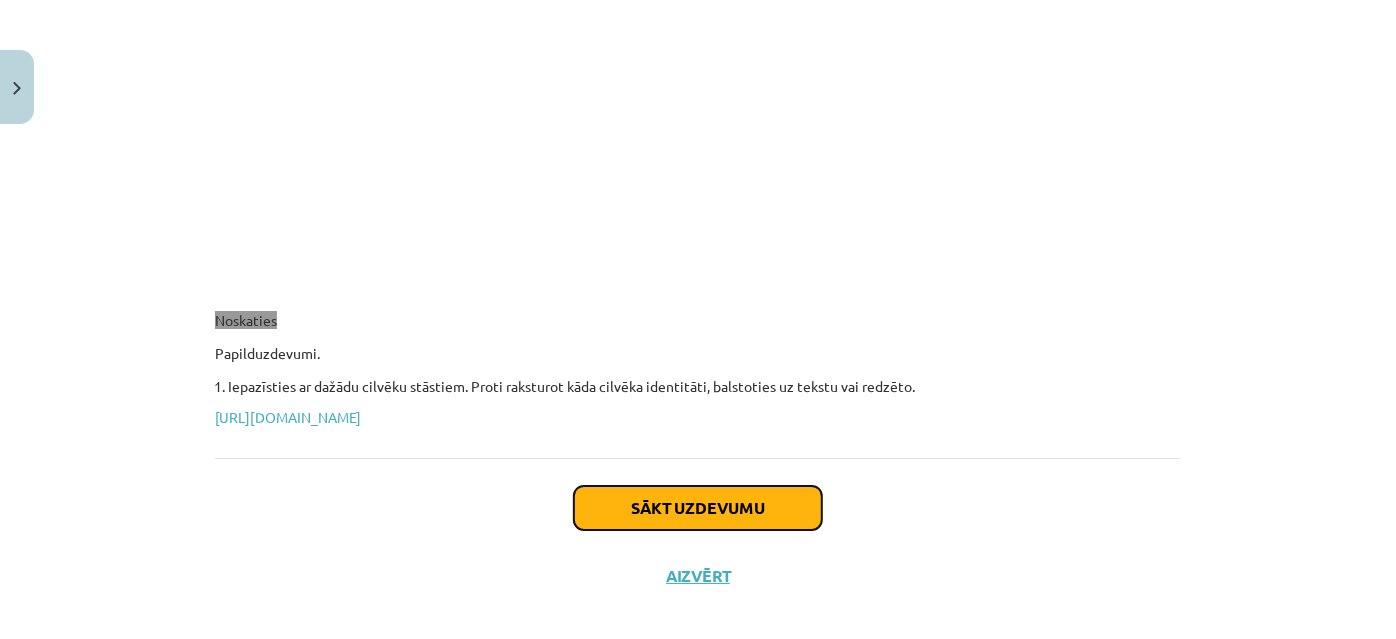 click on "Sākt uzdevumu" 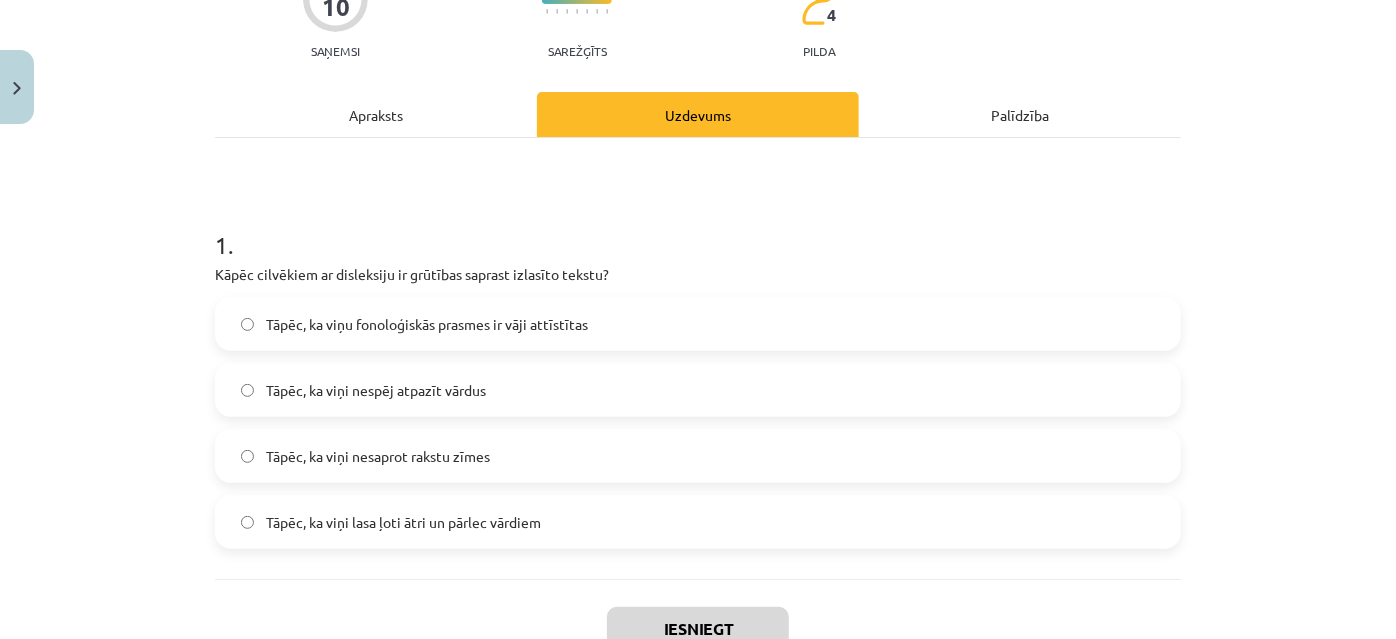 scroll, scrollTop: 343, scrollLeft: 0, axis: vertical 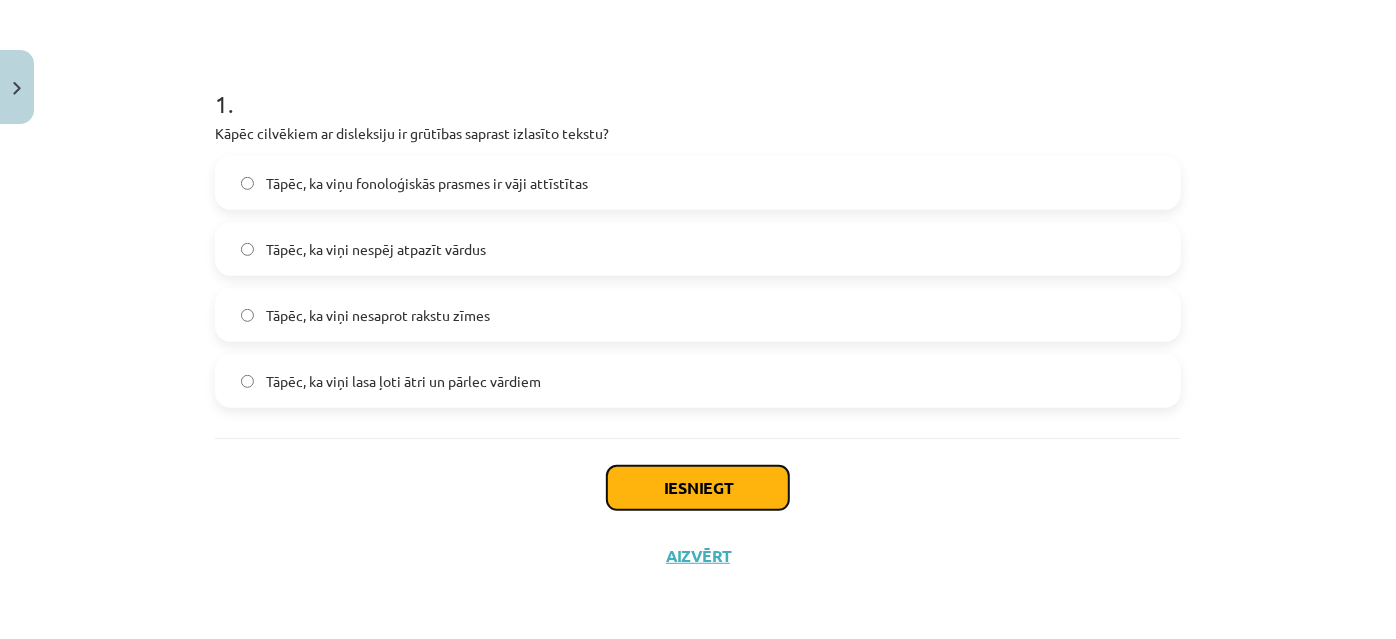 click on "Iesniegt" 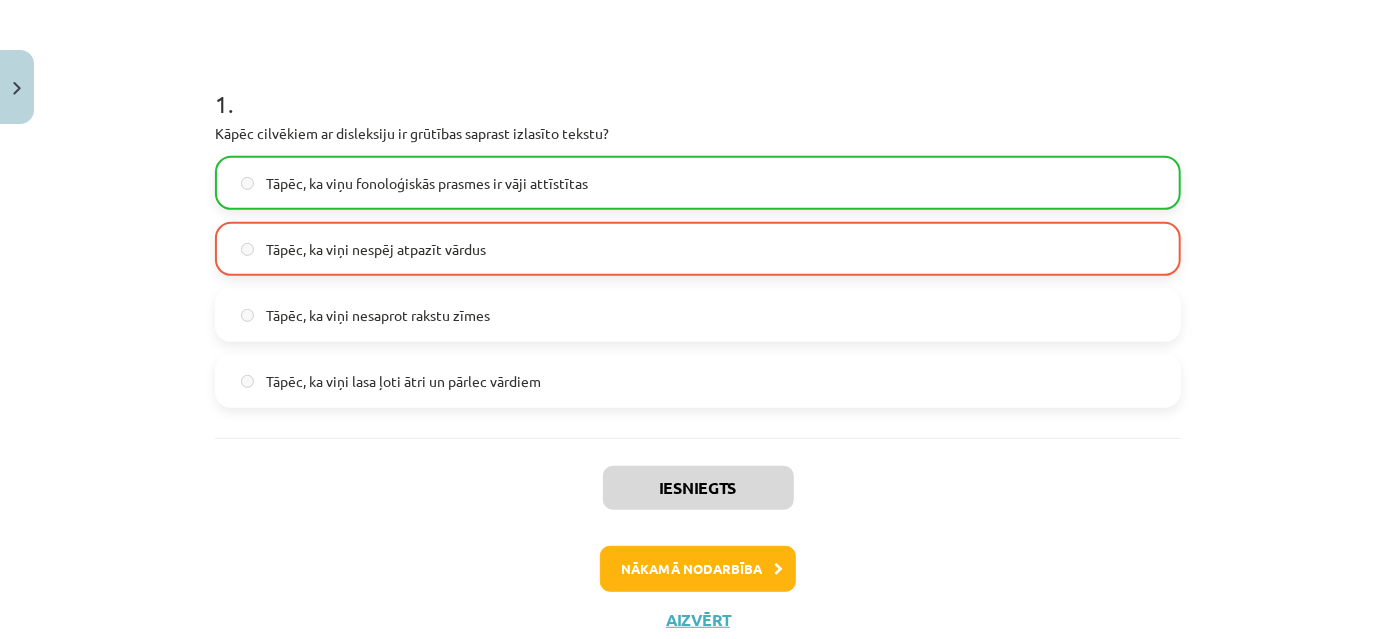 scroll, scrollTop: 405, scrollLeft: 0, axis: vertical 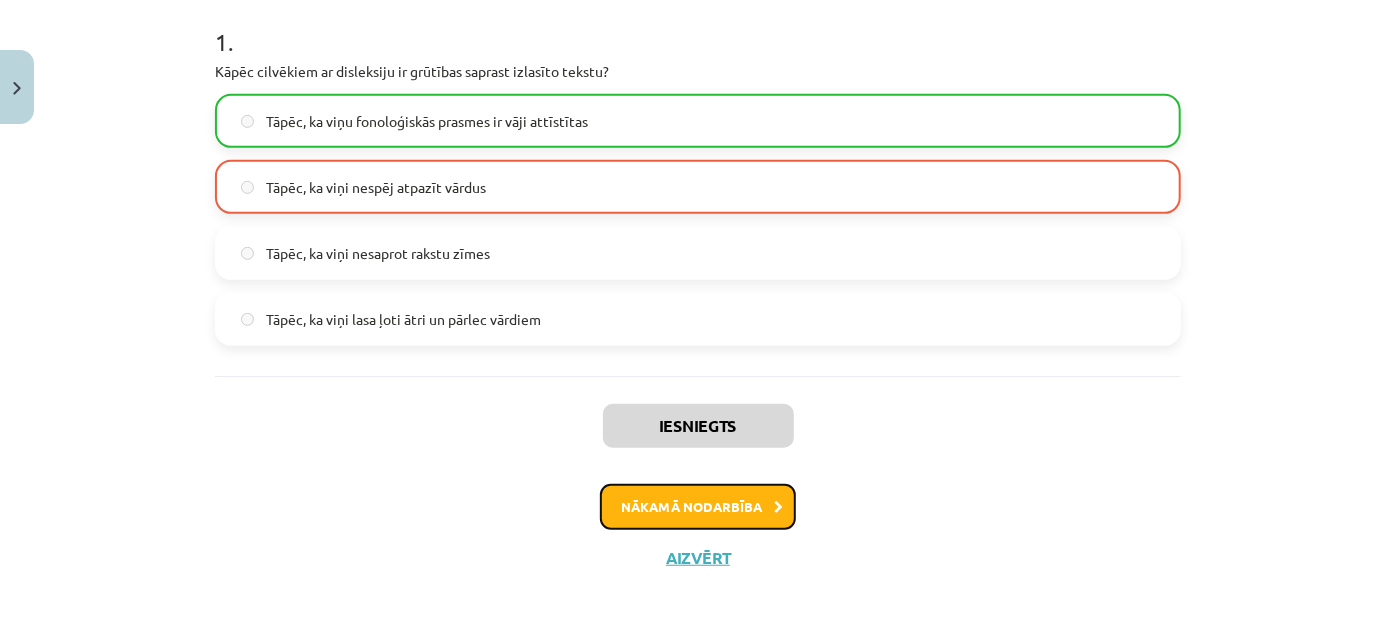 click on "Nākamā nodarbība" 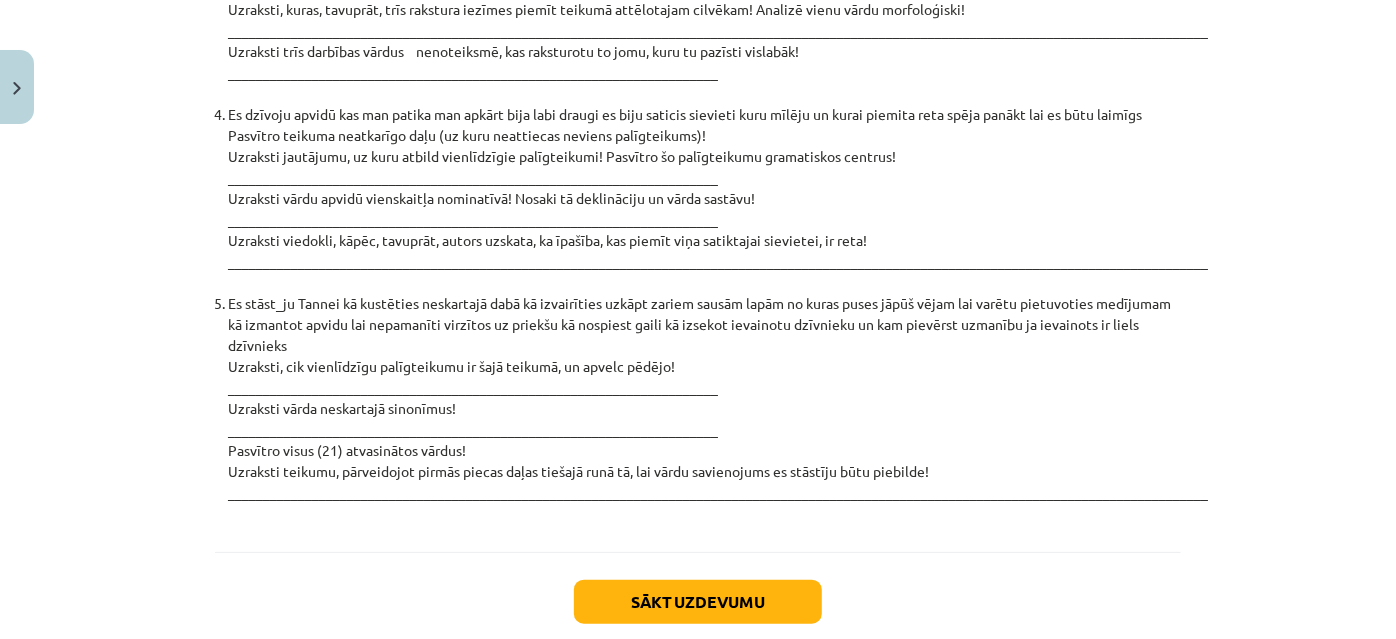 scroll, scrollTop: 4552, scrollLeft: 0, axis: vertical 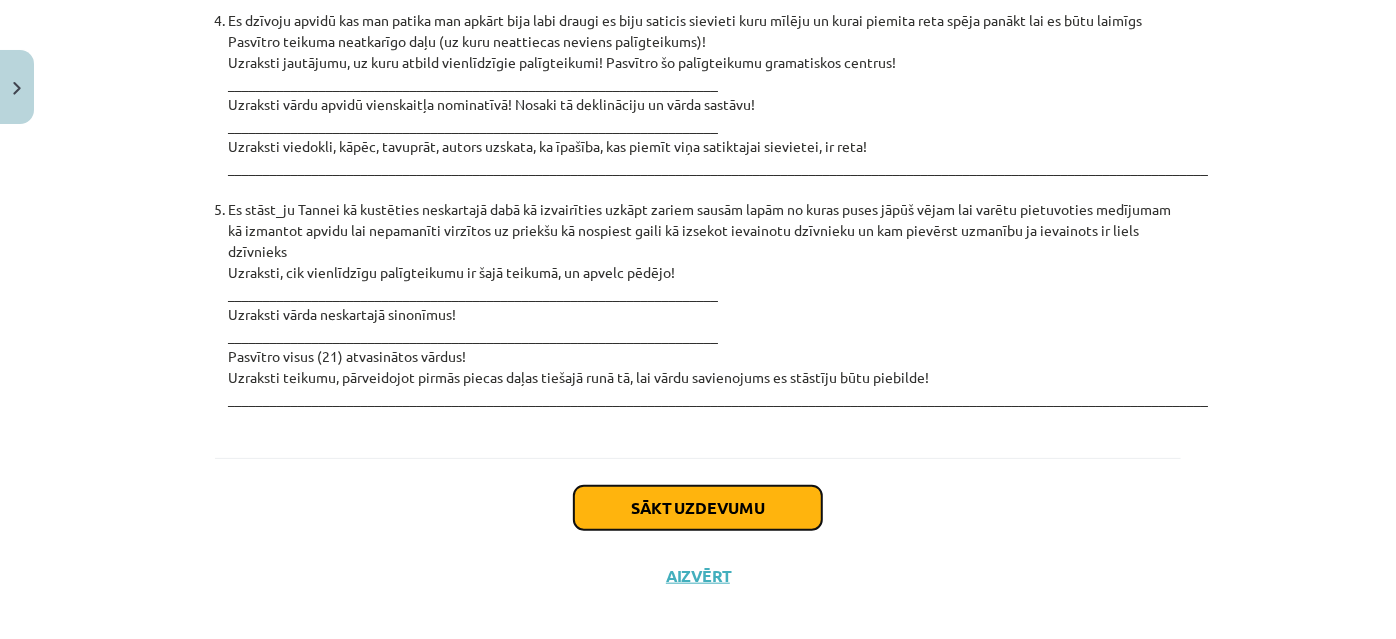 click on "Sākt uzdevumu" 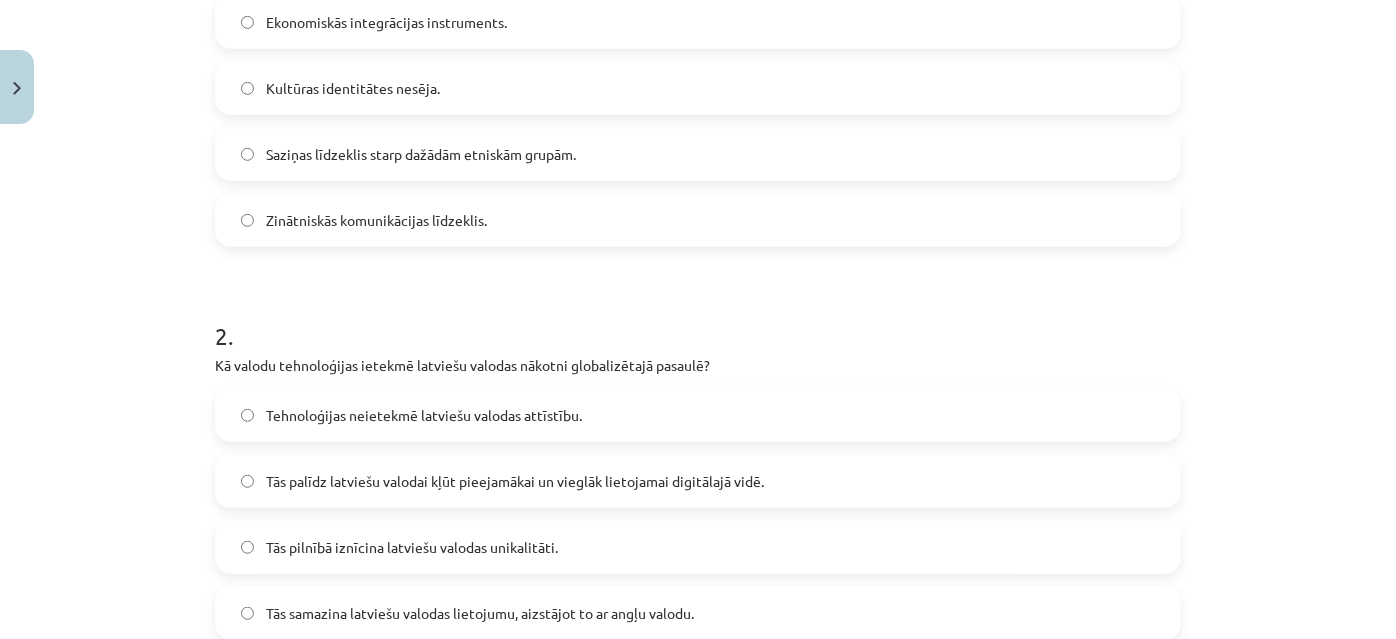 scroll, scrollTop: 736, scrollLeft: 0, axis: vertical 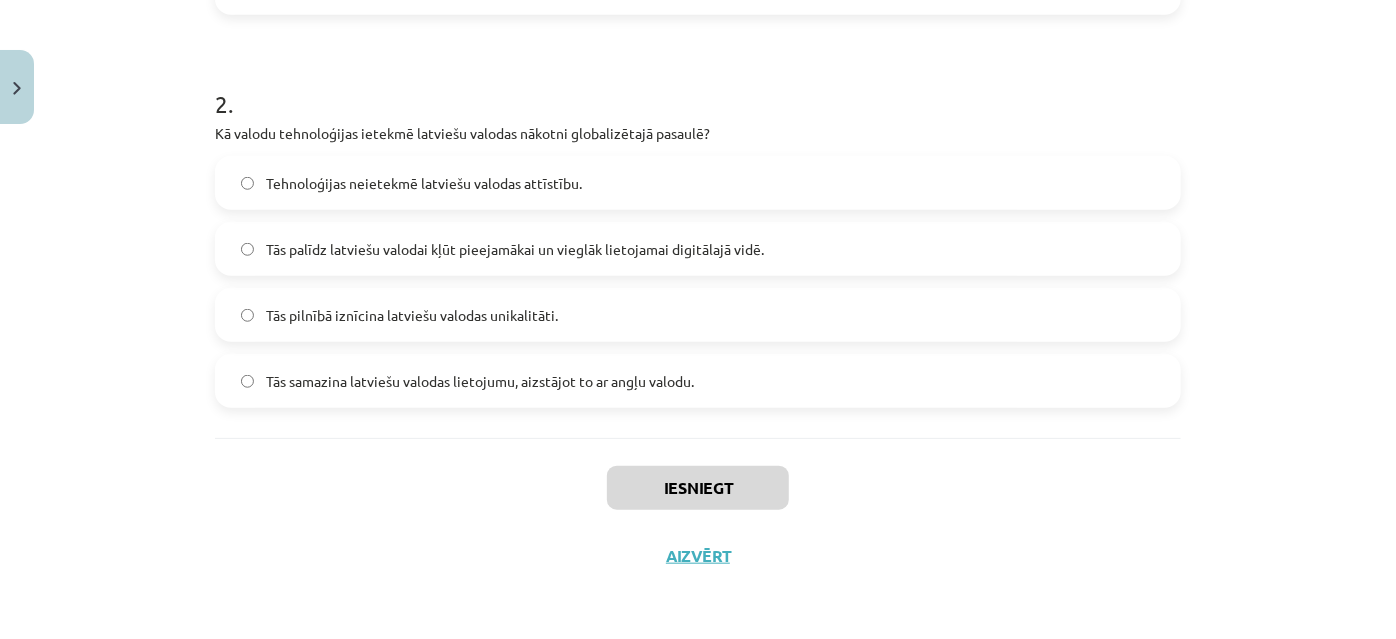 click on "Tās palīdz latviešu valodai kļūt pieejamākai un vieglāk lietojamai digitālajā vidē." 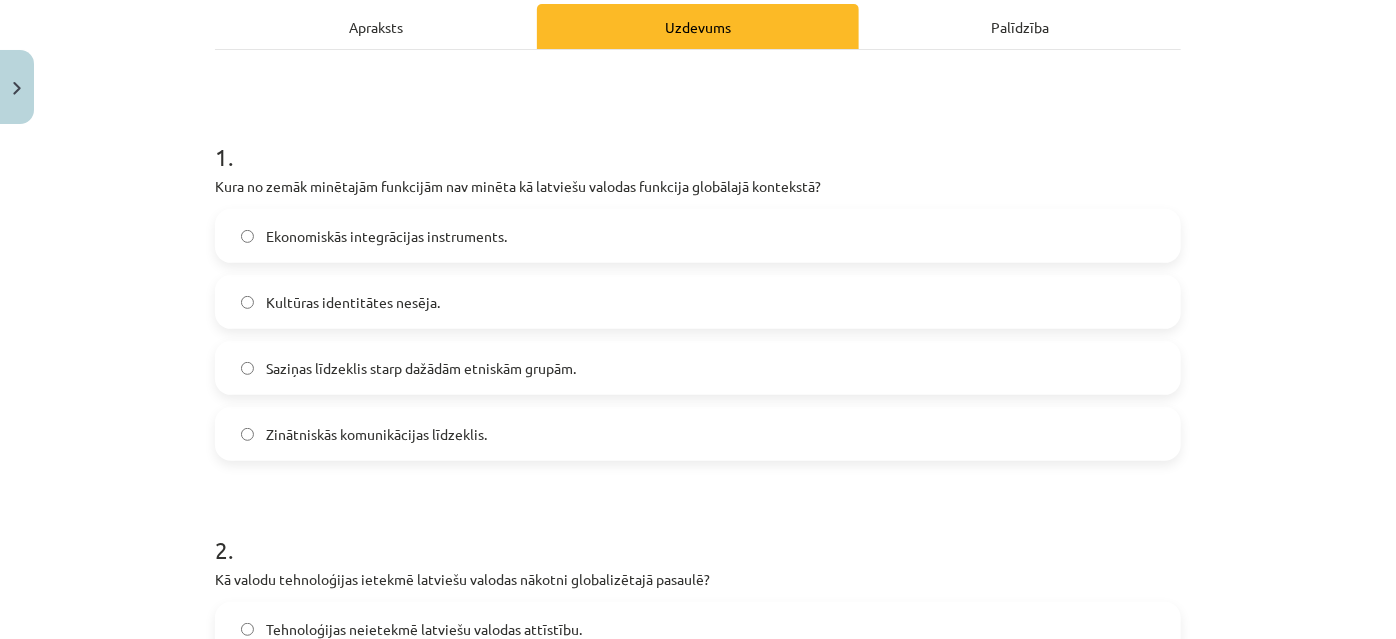scroll, scrollTop: 281, scrollLeft: 0, axis: vertical 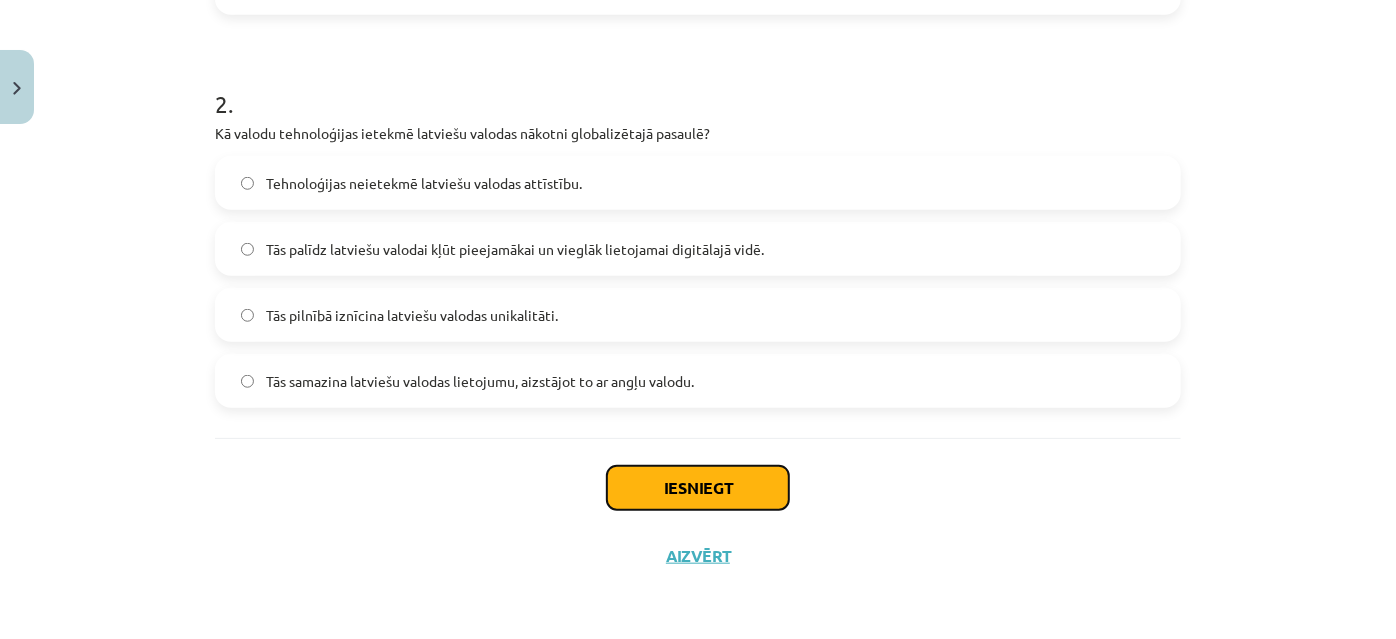 click on "Iesniegt" 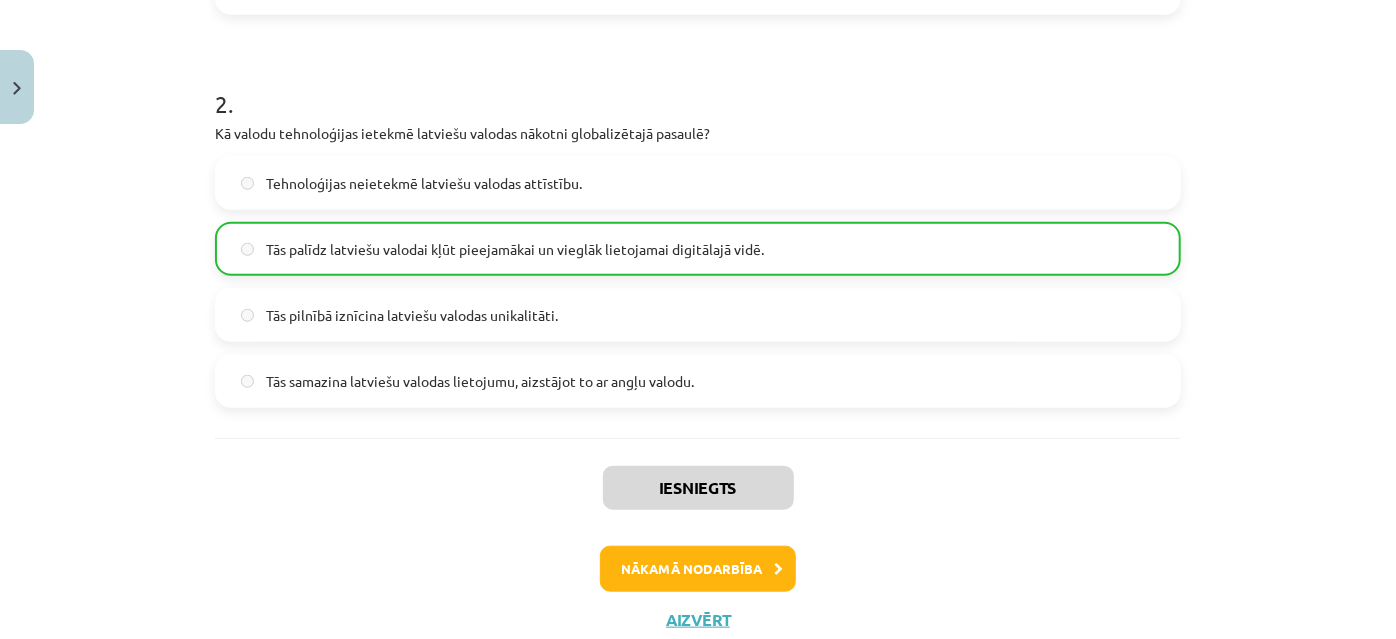 scroll, scrollTop: 798, scrollLeft: 0, axis: vertical 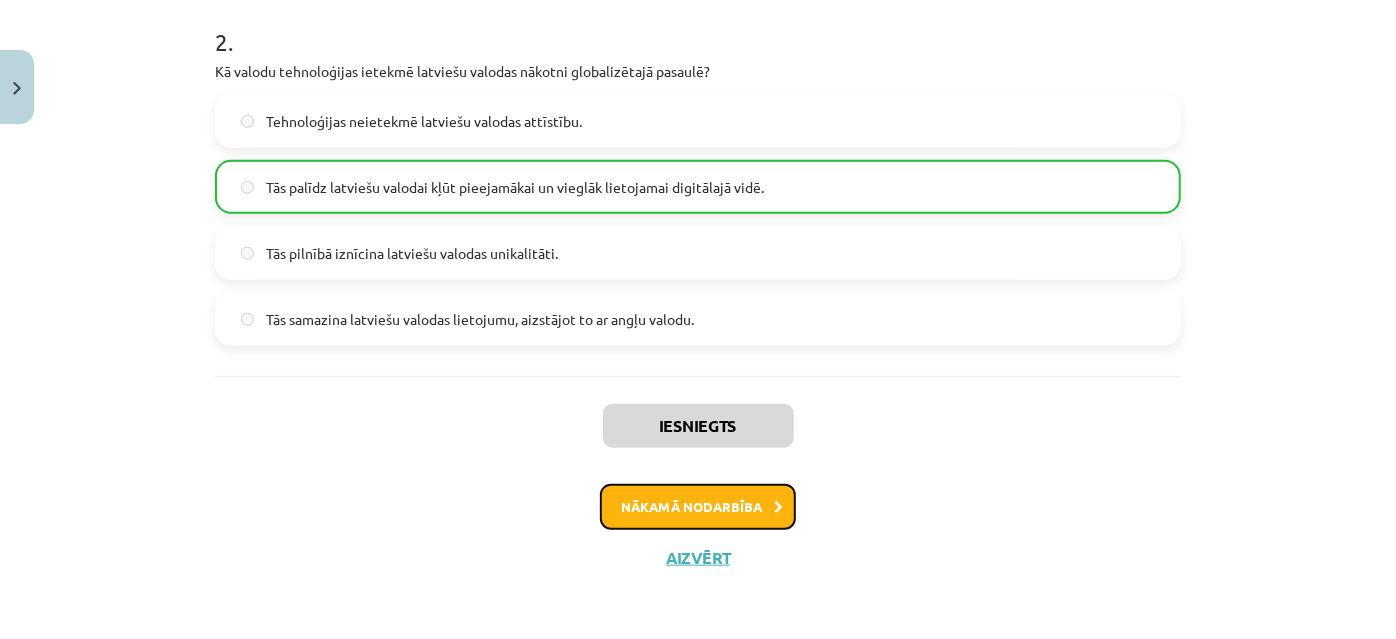 click on "Nākamā nodarbība" 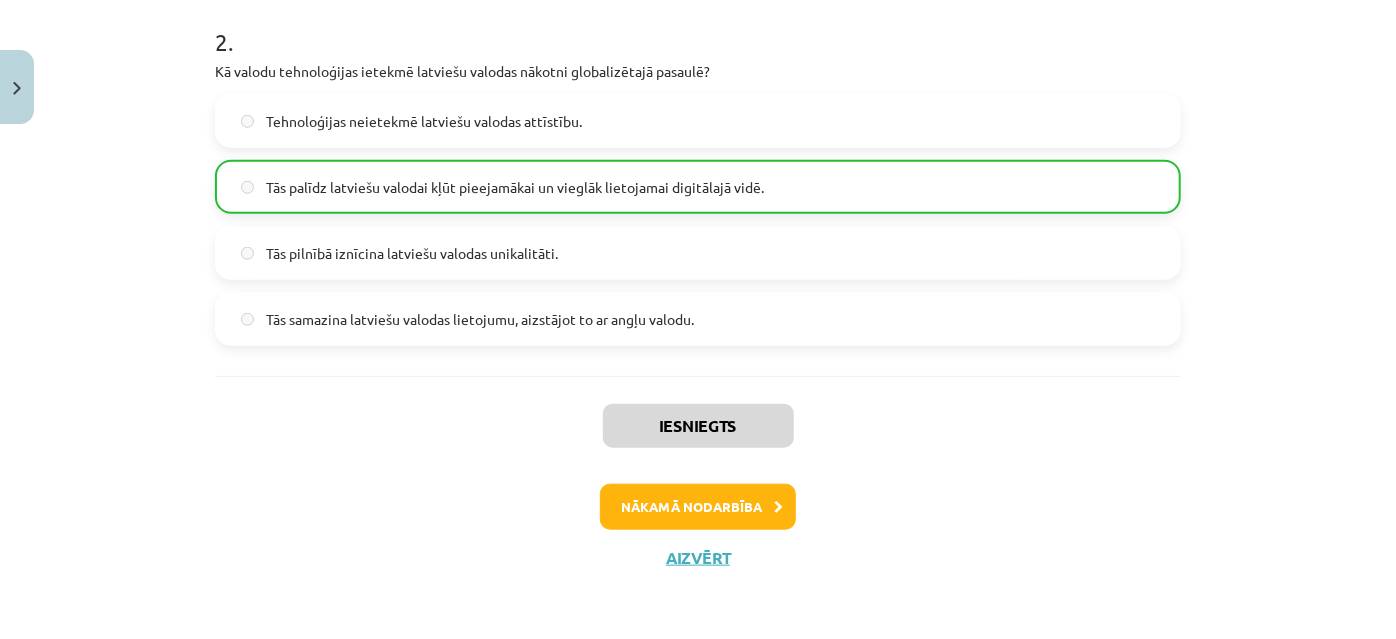 scroll, scrollTop: 0, scrollLeft: 0, axis: both 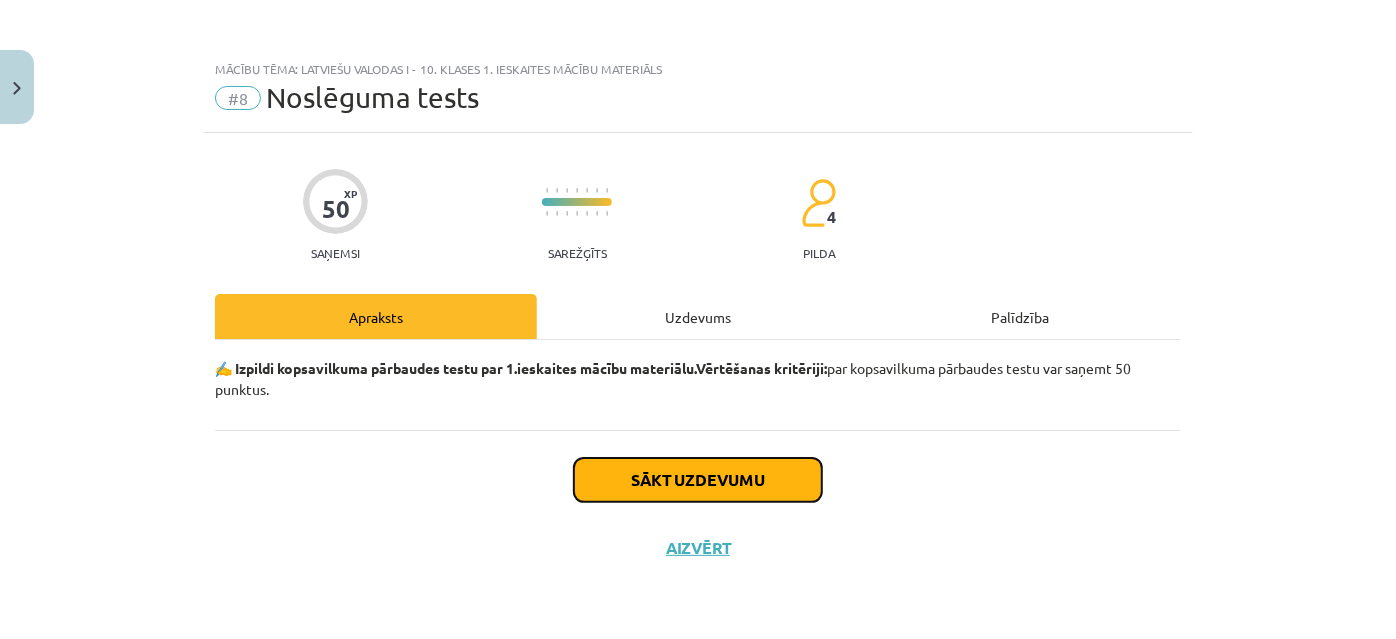 click on "Sākt uzdevumu" 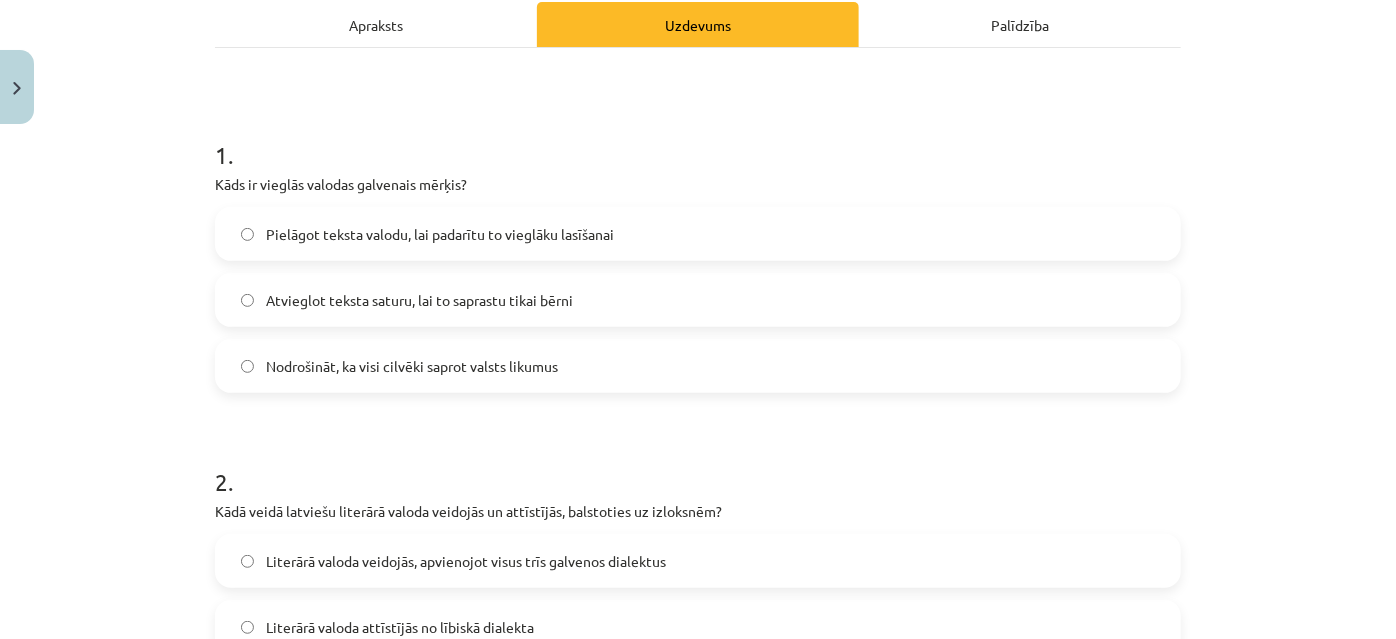 scroll, scrollTop: 363, scrollLeft: 0, axis: vertical 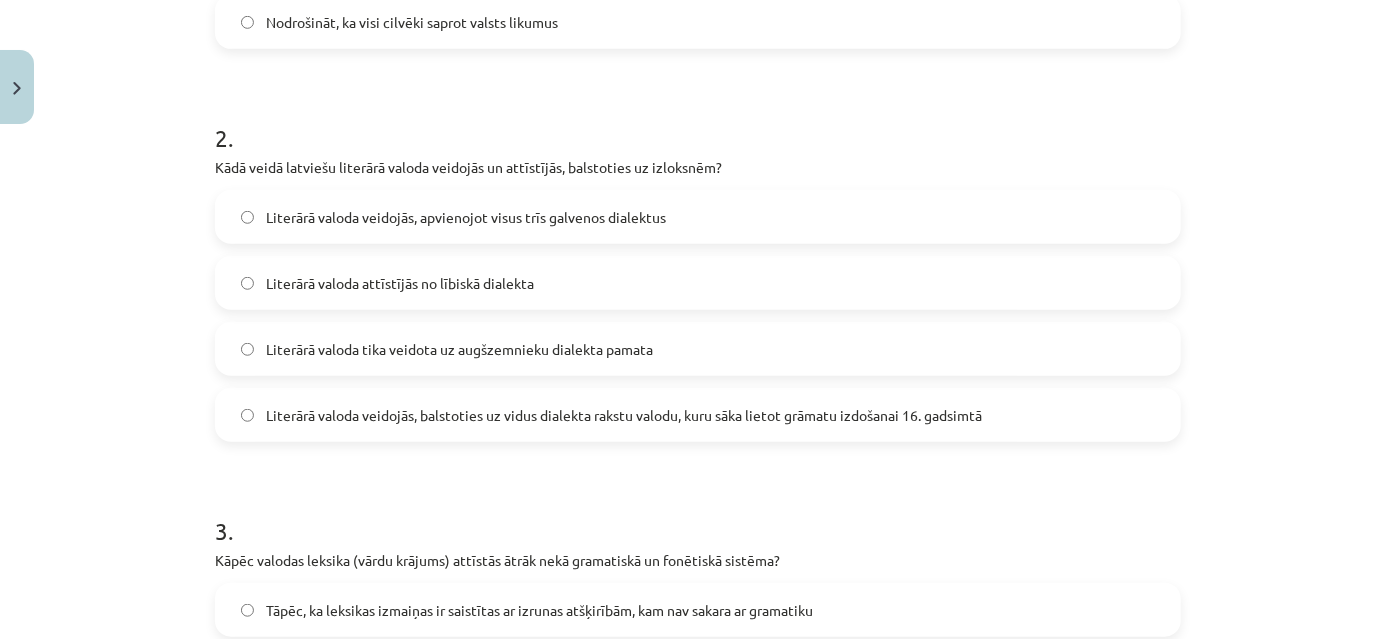 click on "Literārā valoda veidojās, apvienojot visus trīs galvenos dialektus" 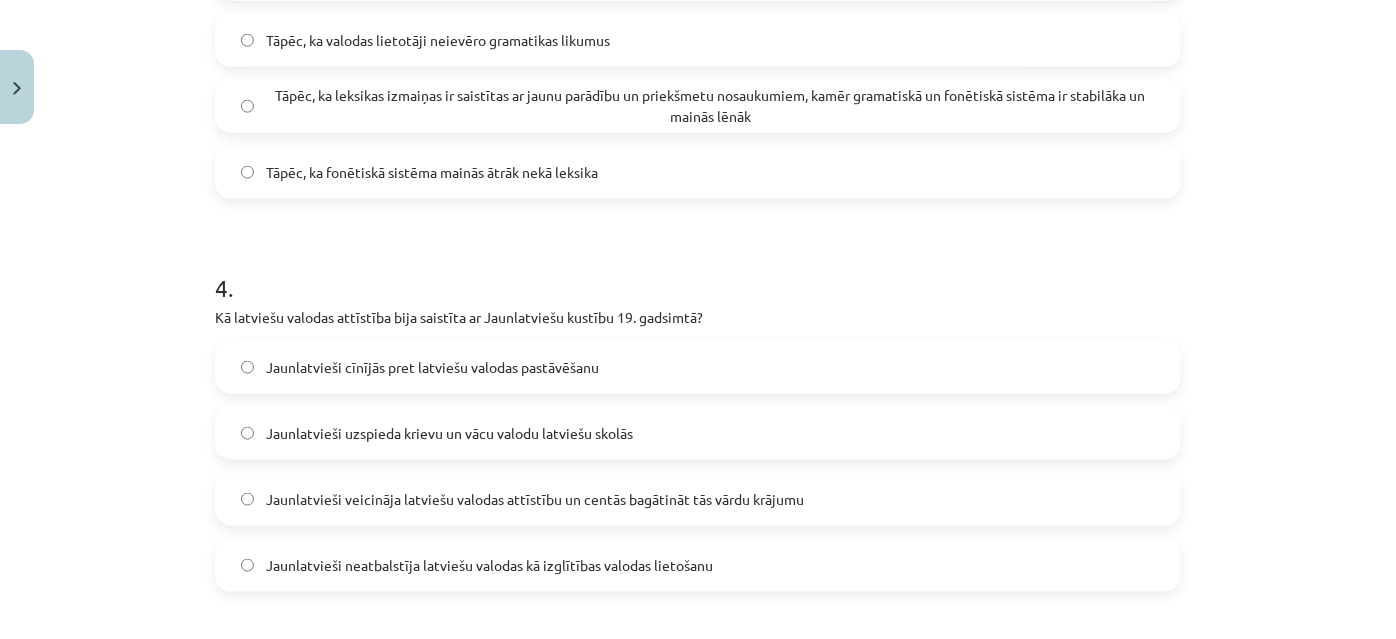 scroll, scrollTop: 1090, scrollLeft: 0, axis: vertical 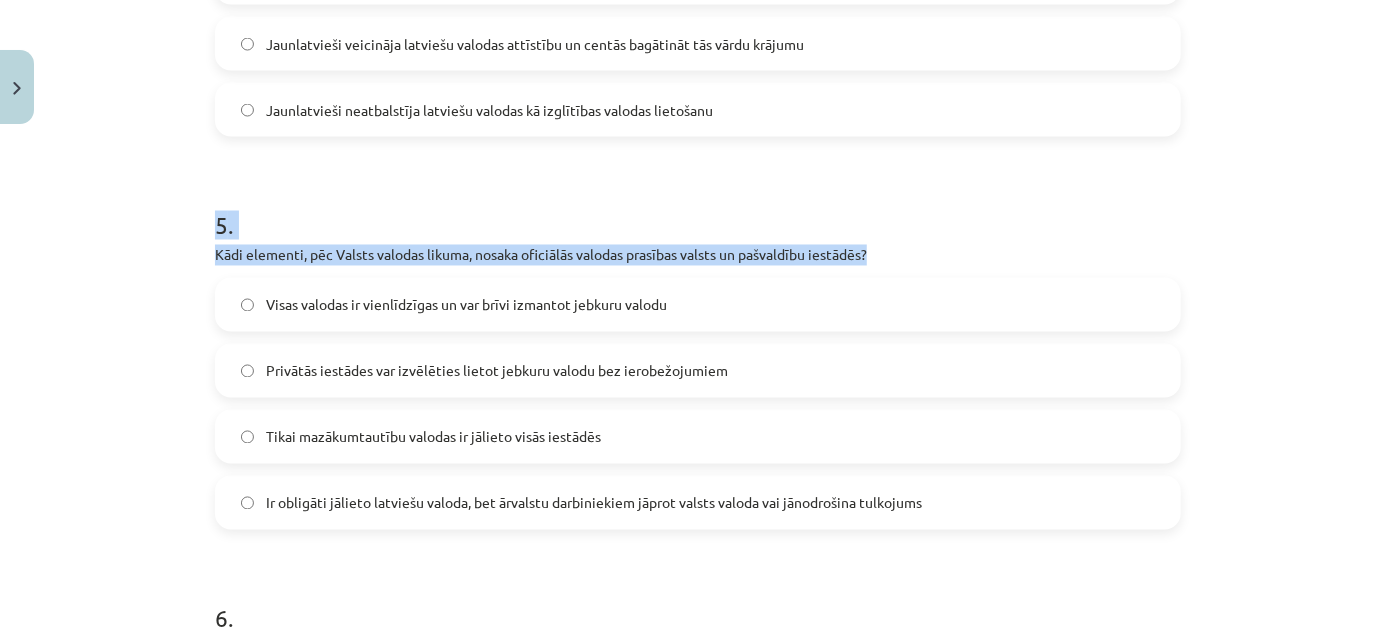 drag, startPoint x: 209, startPoint y: 223, endPoint x: 901, endPoint y: 247, distance: 692.4161 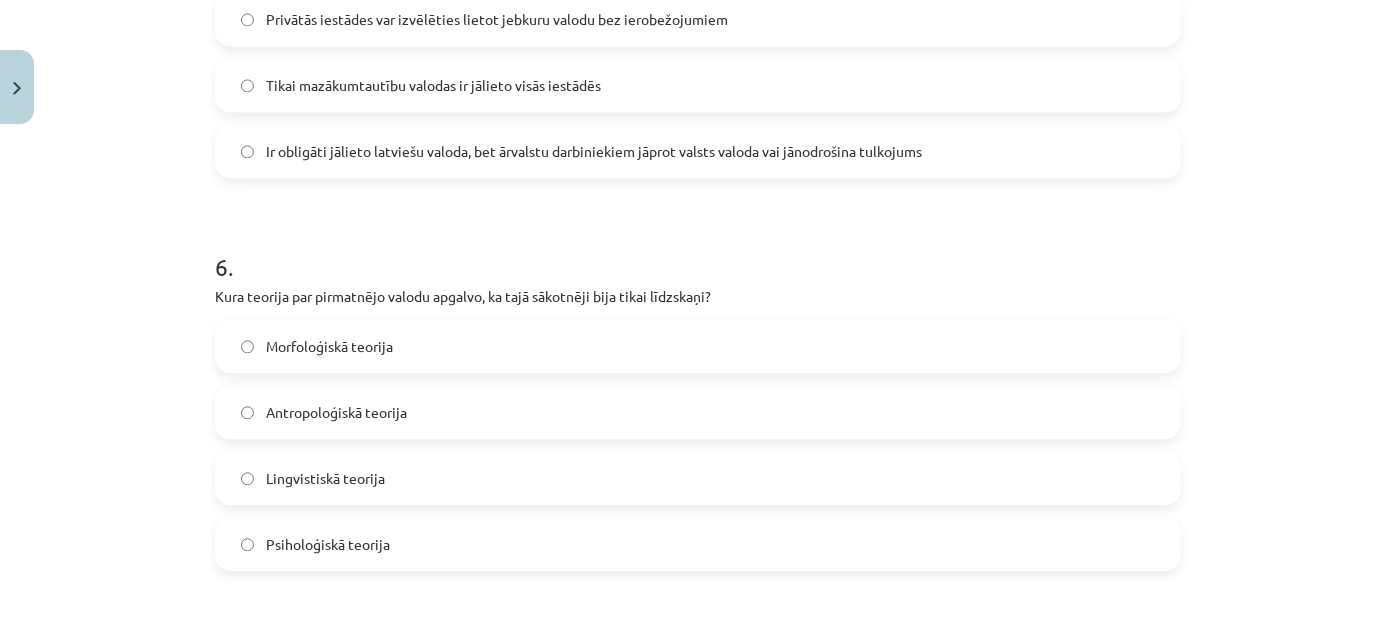 scroll, scrollTop: 2090, scrollLeft: 0, axis: vertical 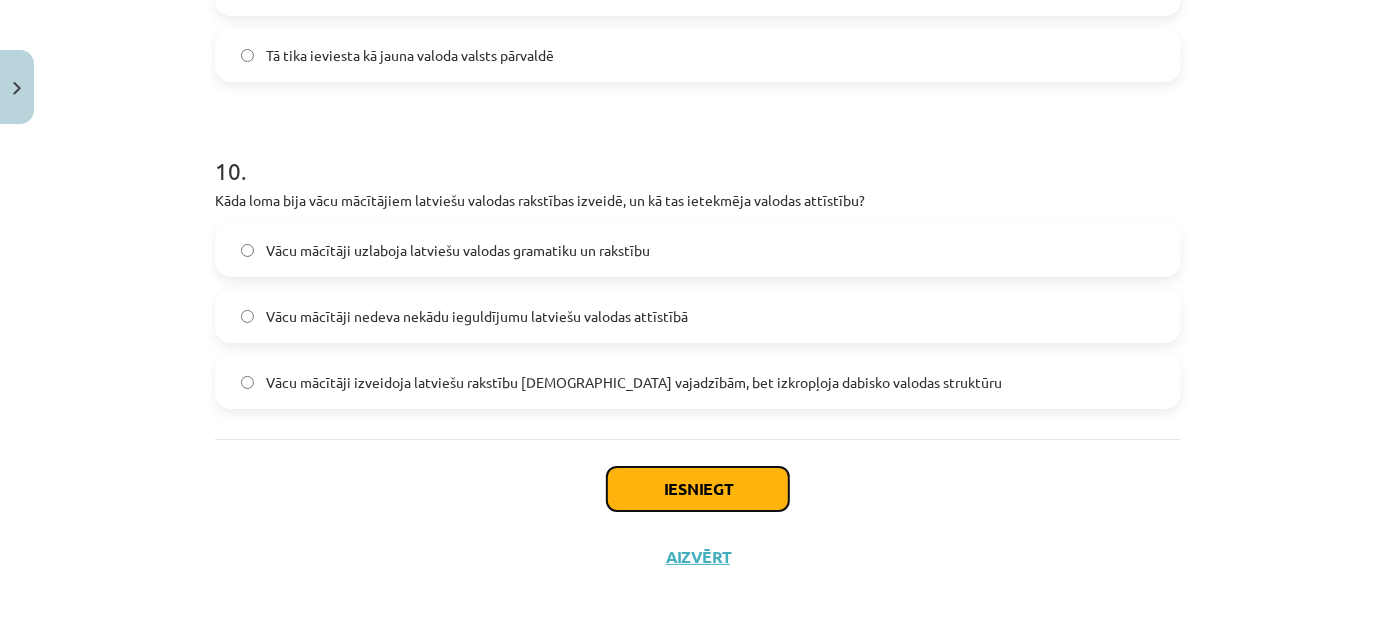 click on "Iesniegt" 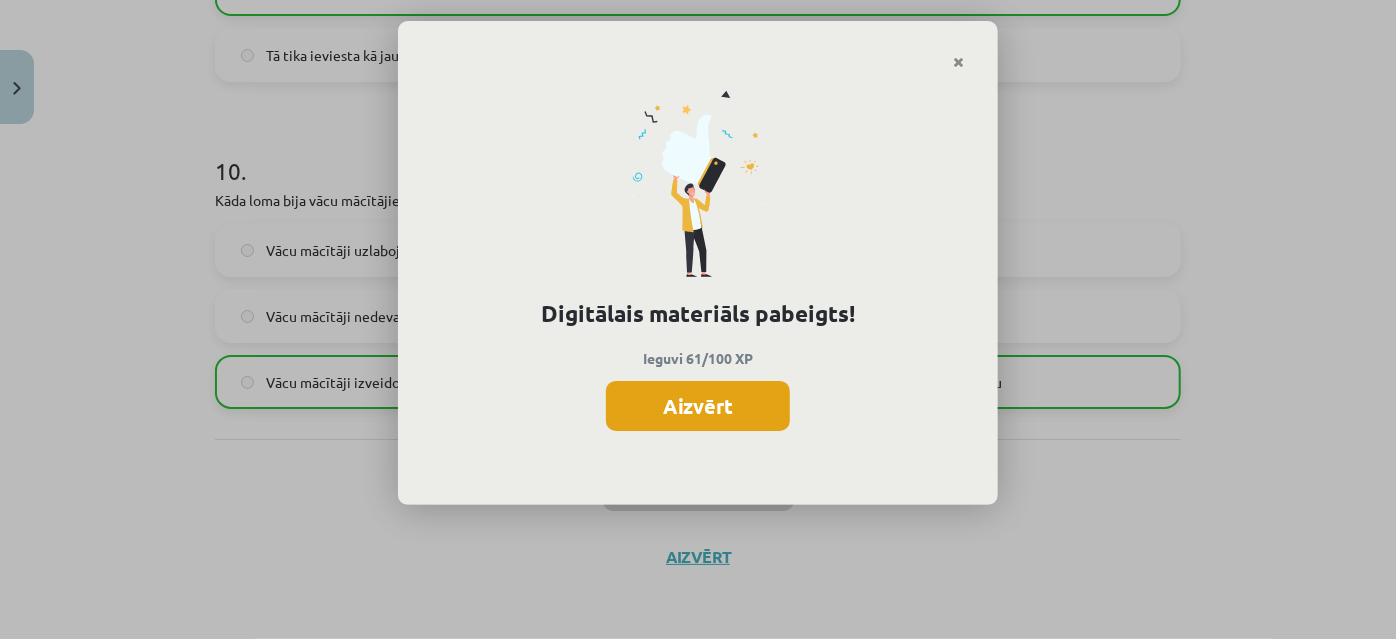 click on "Aizvērt" 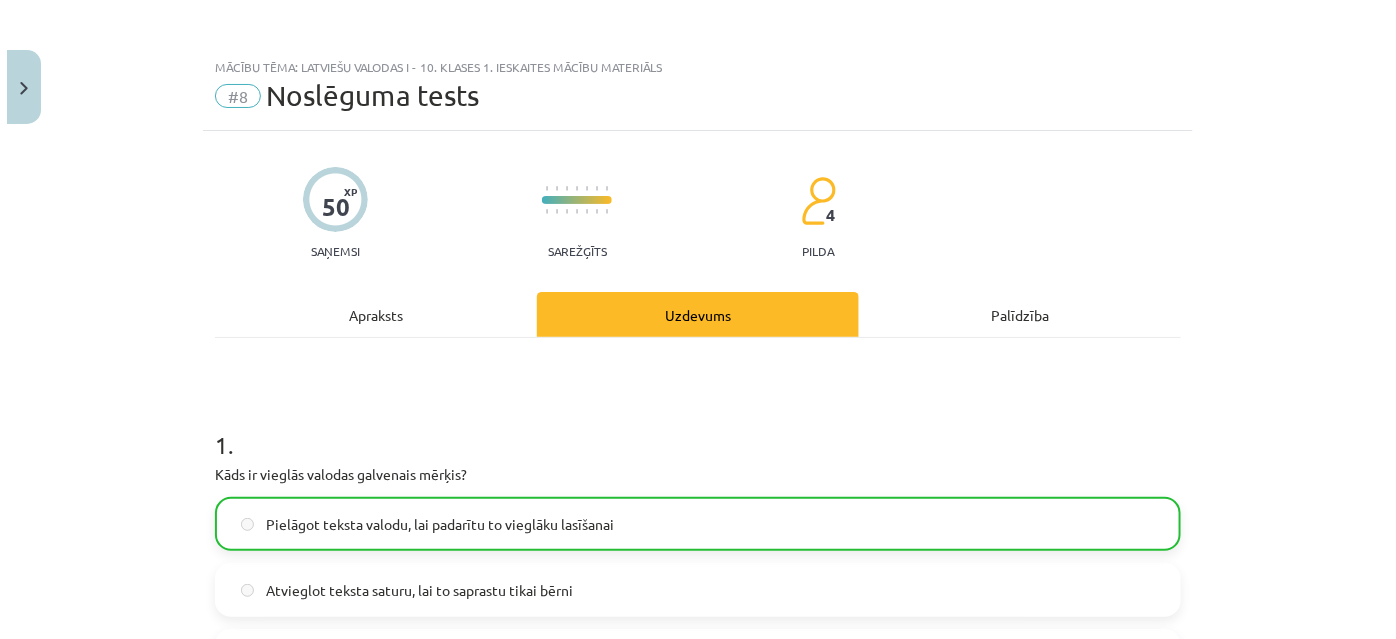 scroll, scrollTop: 0, scrollLeft: 0, axis: both 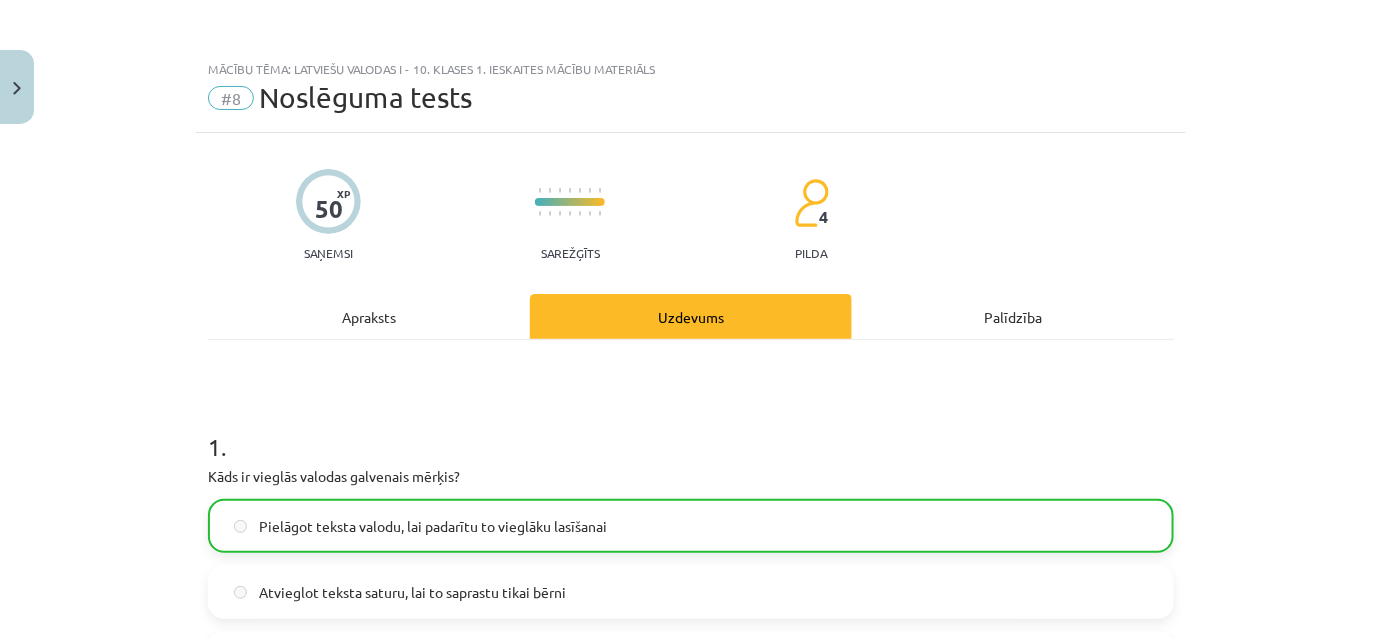 click on "Apraksts" 